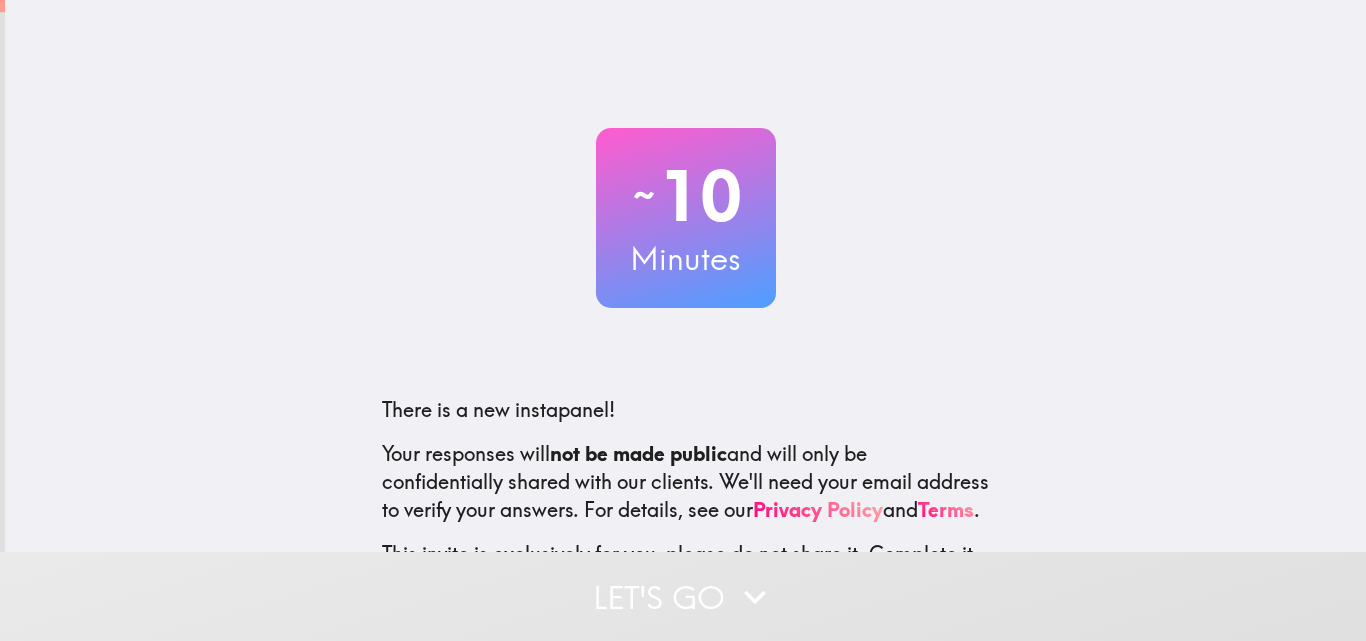 scroll, scrollTop: 0, scrollLeft: 0, axis: both 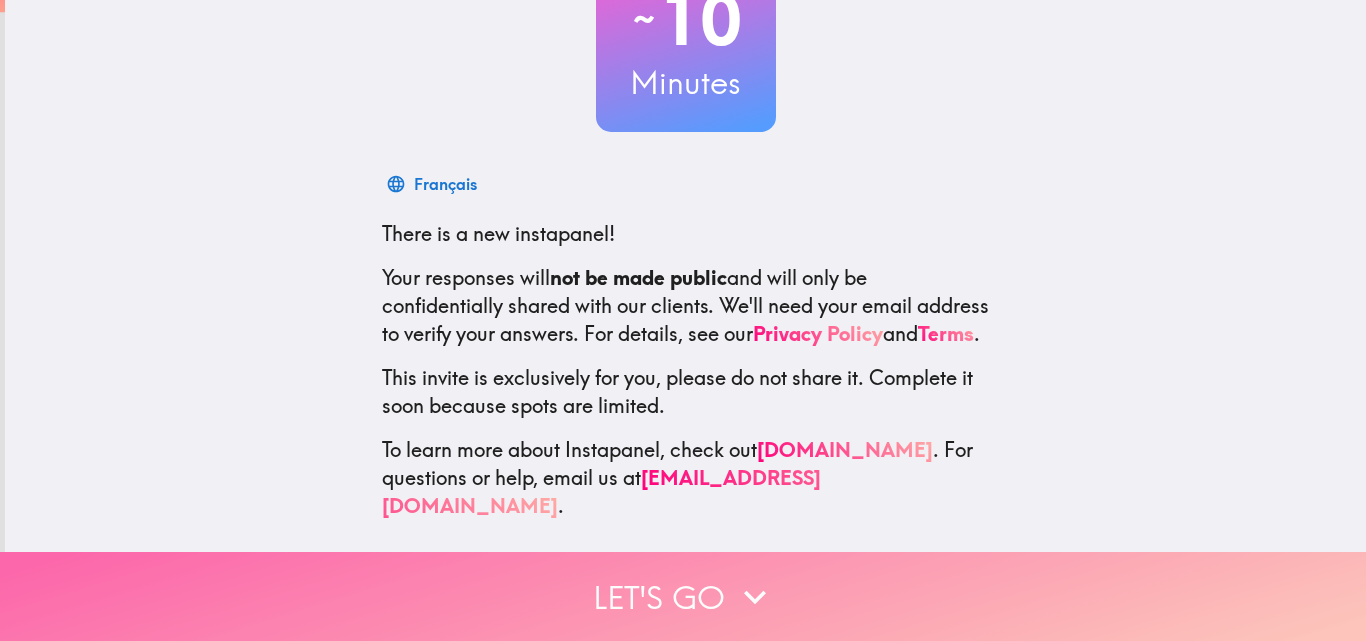 click on "Let's go" at bounding box center [683, 596] 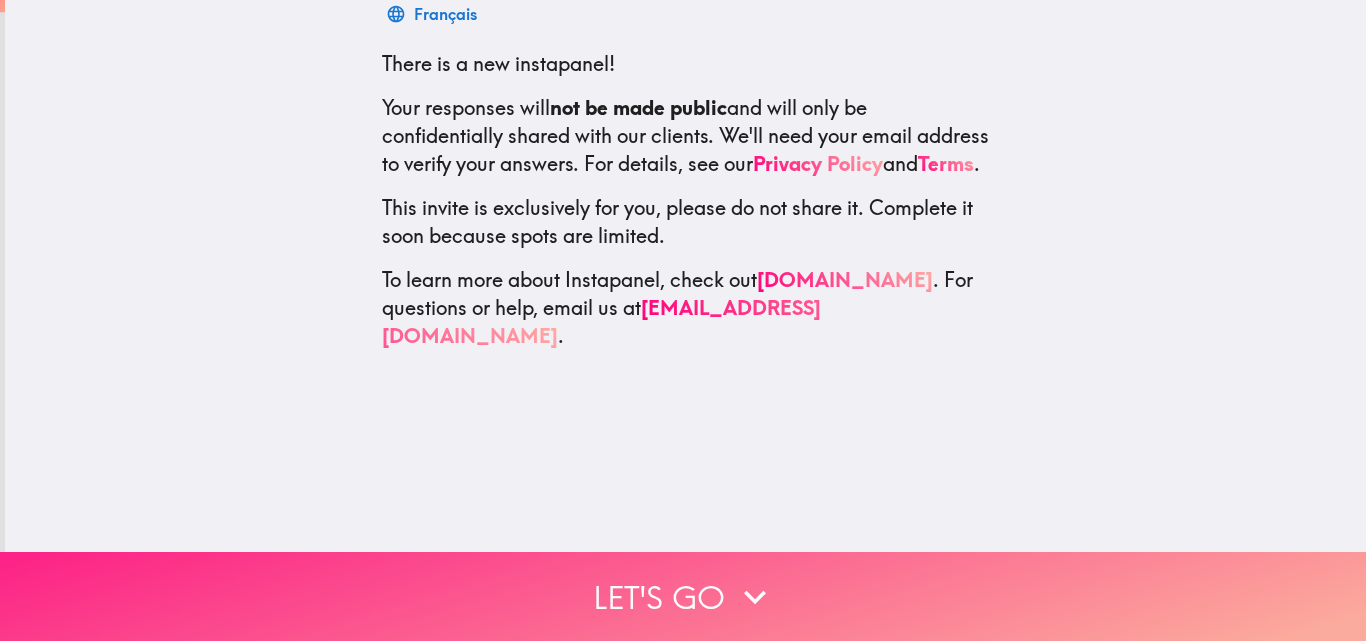 scroll, scrollTop: 0, scrollLeft: 0, axis: both 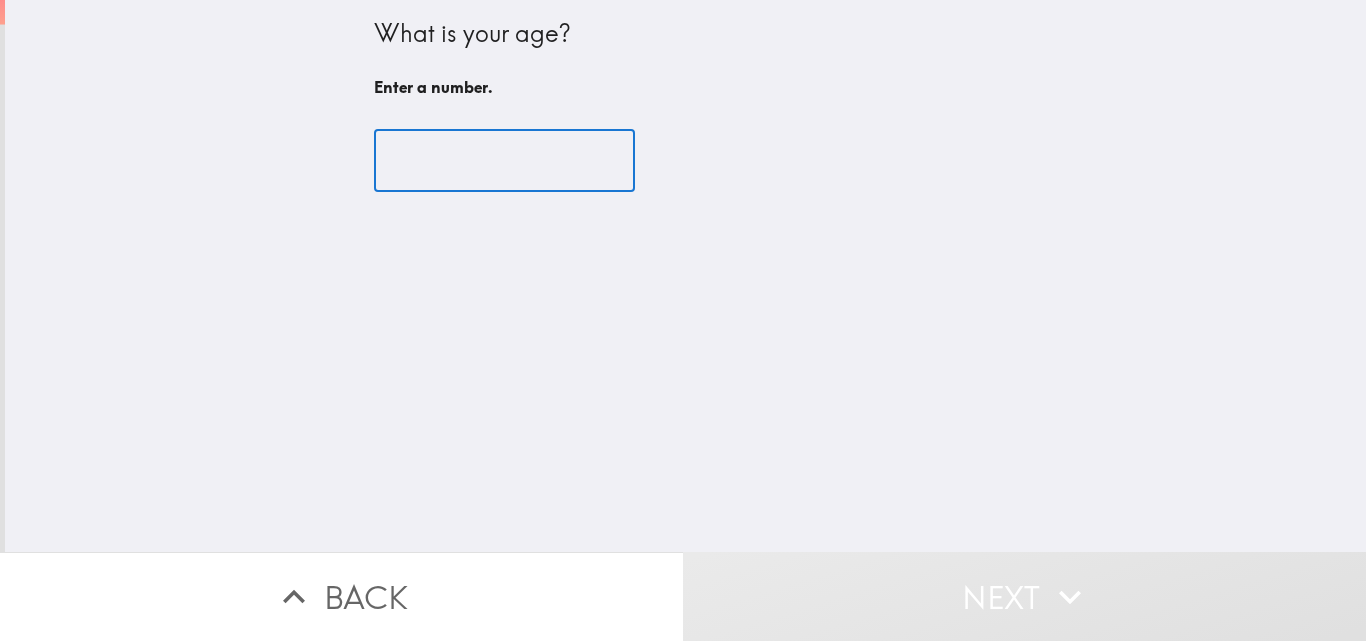 click at bounding box center (504, 161) 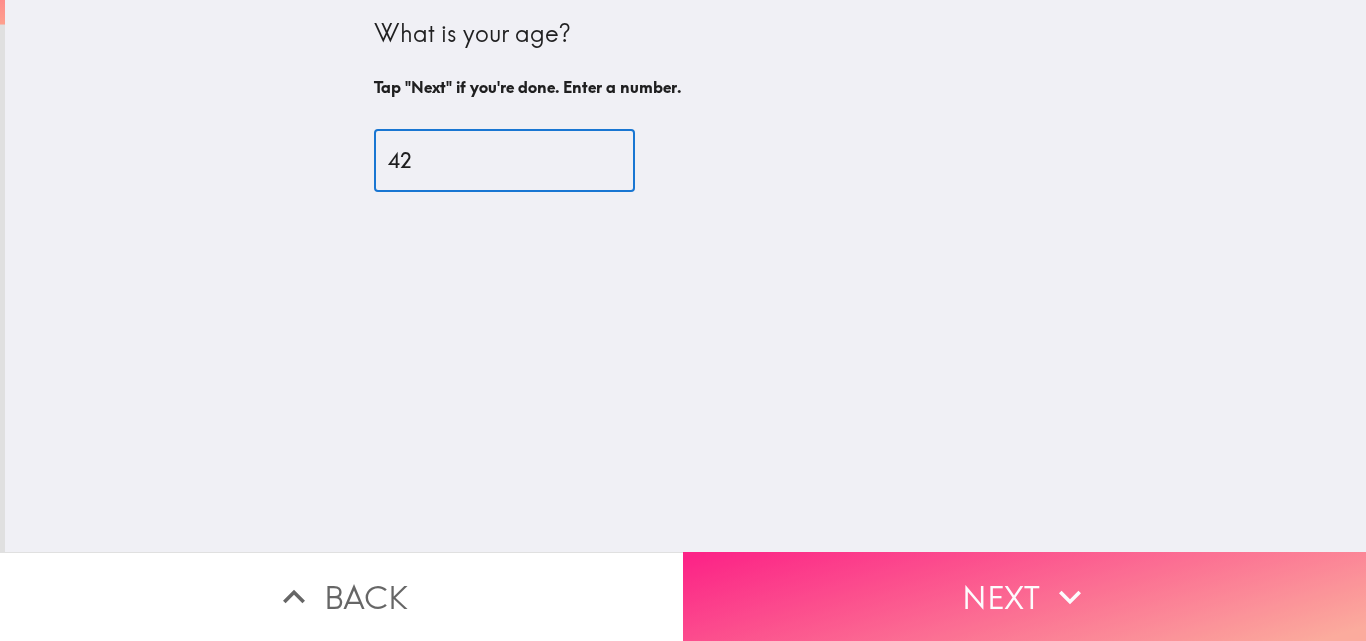 type on "42" 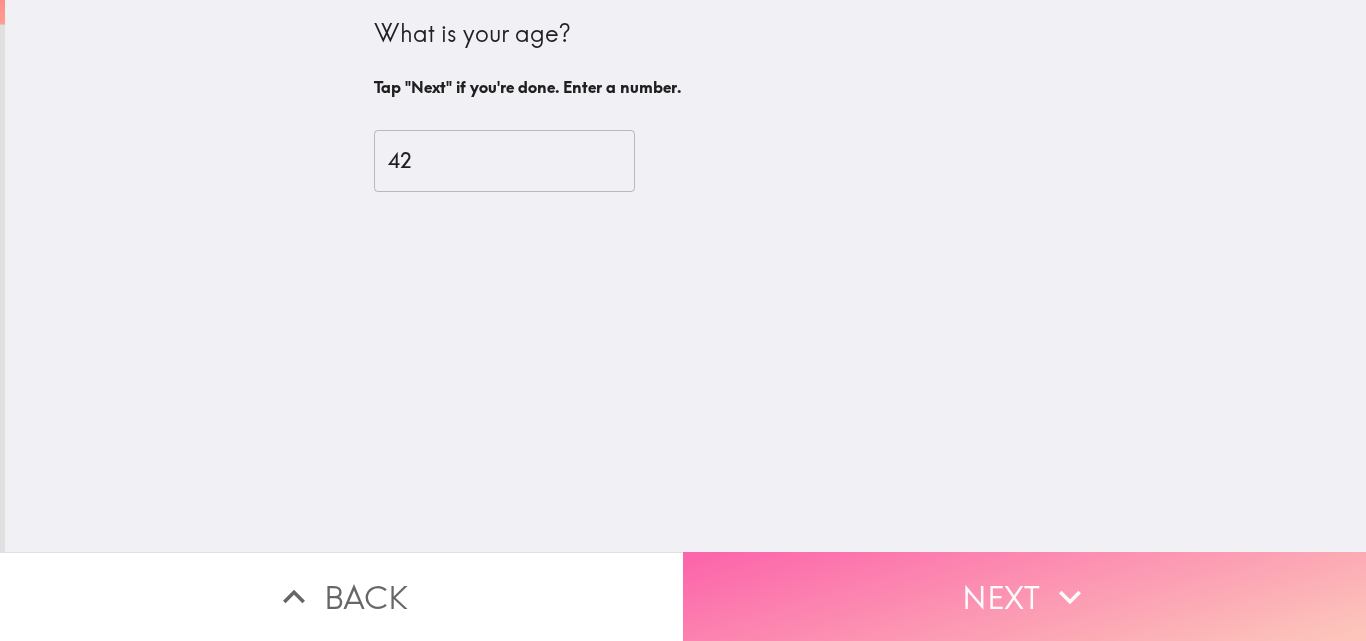 click on "Next" at bounding box center [1024, 596] 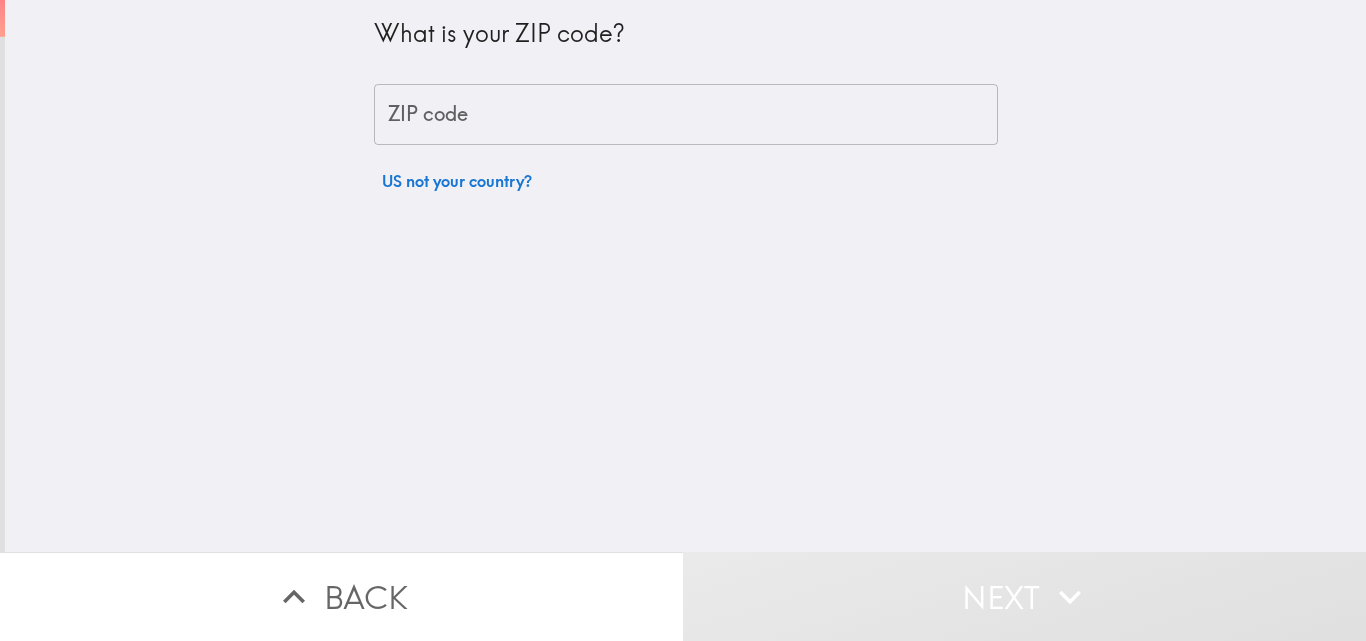 click on "ZIP code" at bounding box center (686, 115) 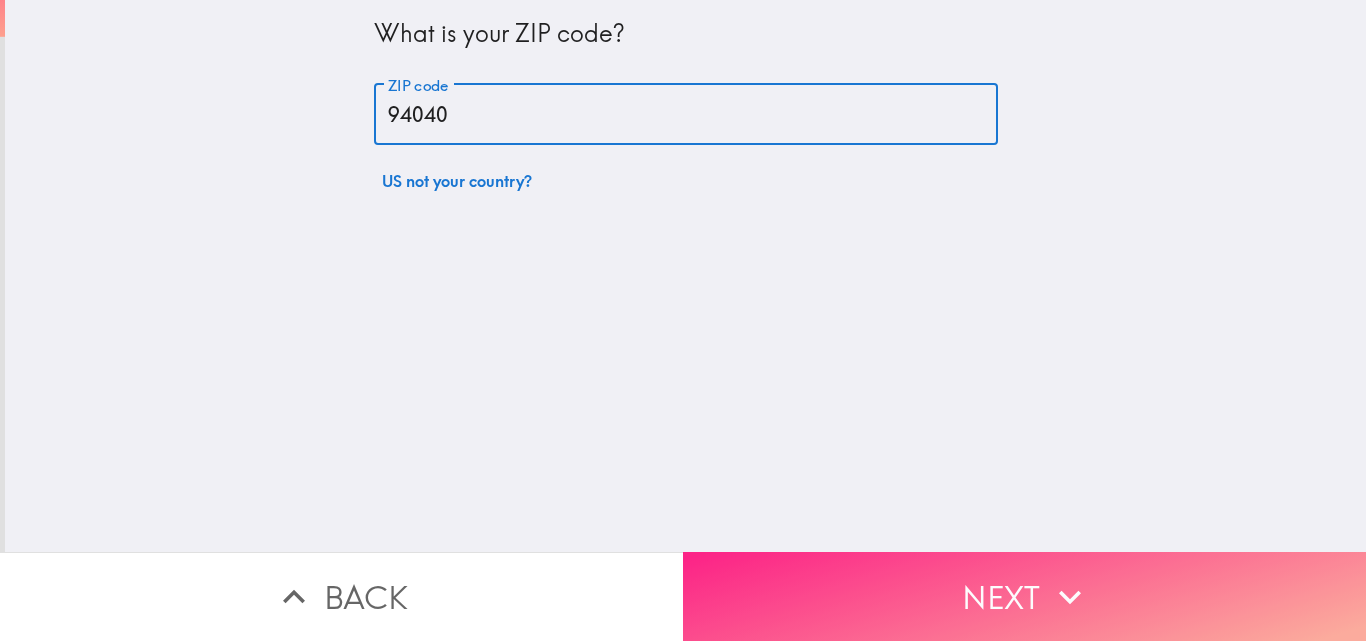 type on "94040" 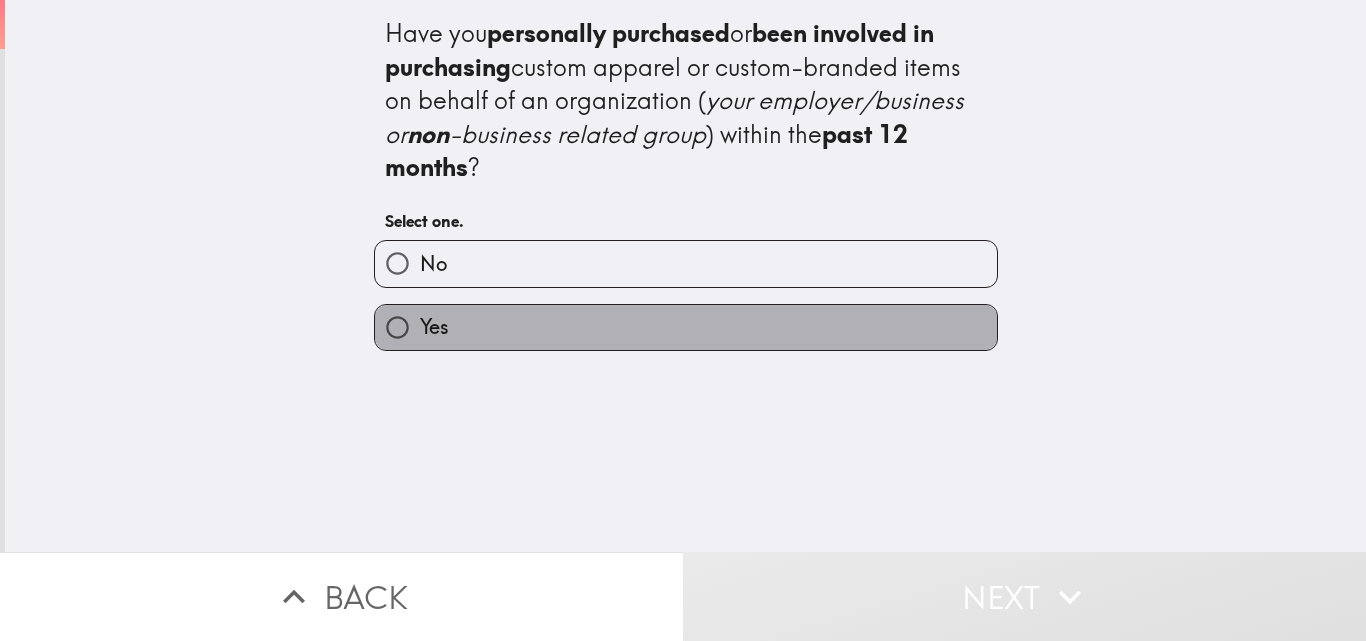 click on "Yes" at bounding box center (686, 327) 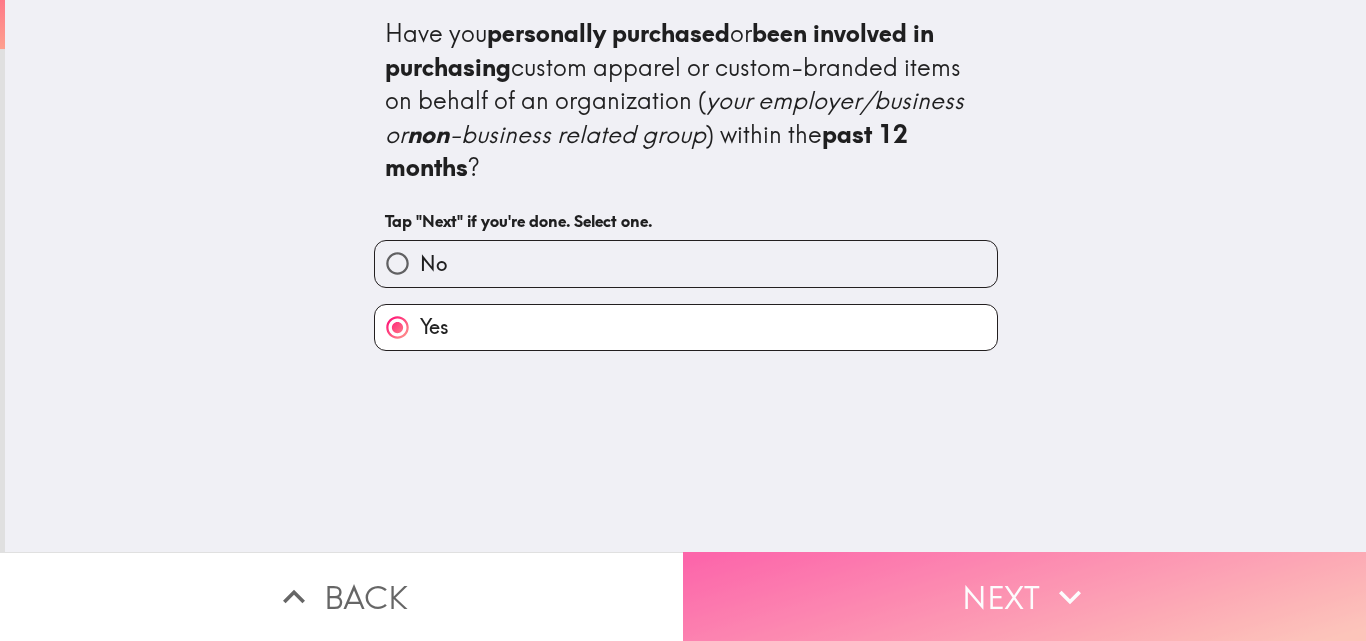 click on "Next" at bounding box center [1024, 596] 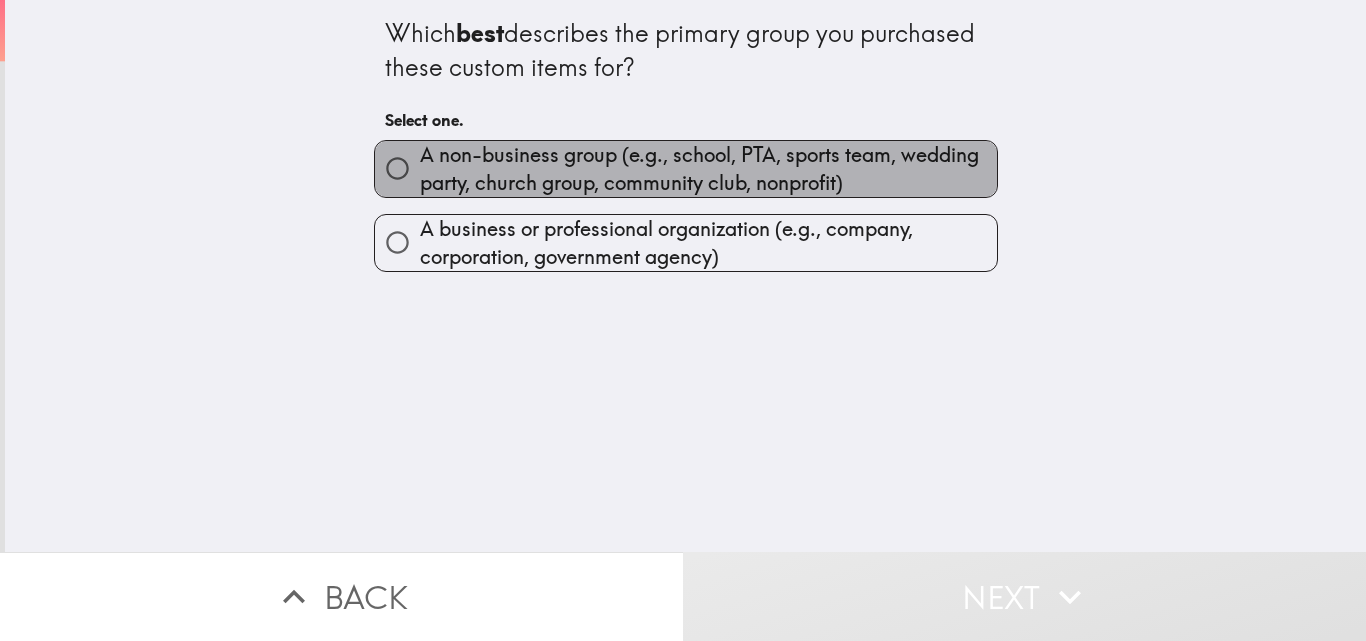 click on "A non-business group (e.g., school, PTA, sports team, wedding party, church group, community club, nonprofit)" at bounding box center (708, 169) 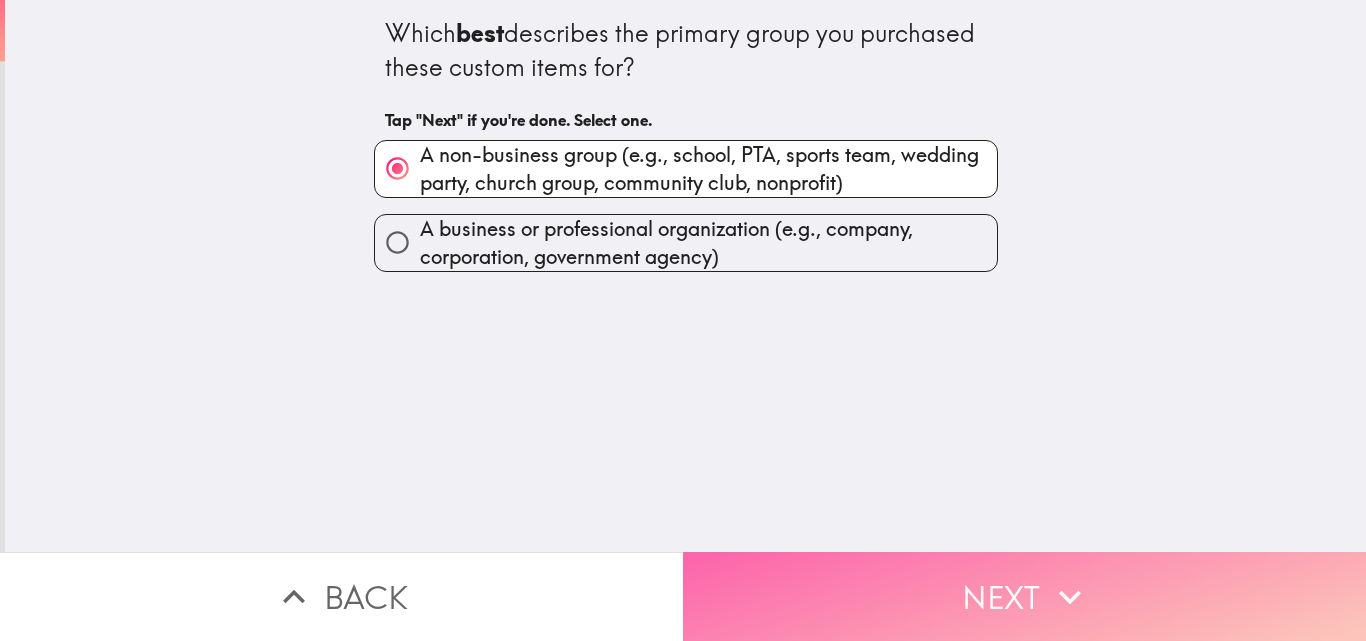 click on "Next" at bounding box center (1024, 596) 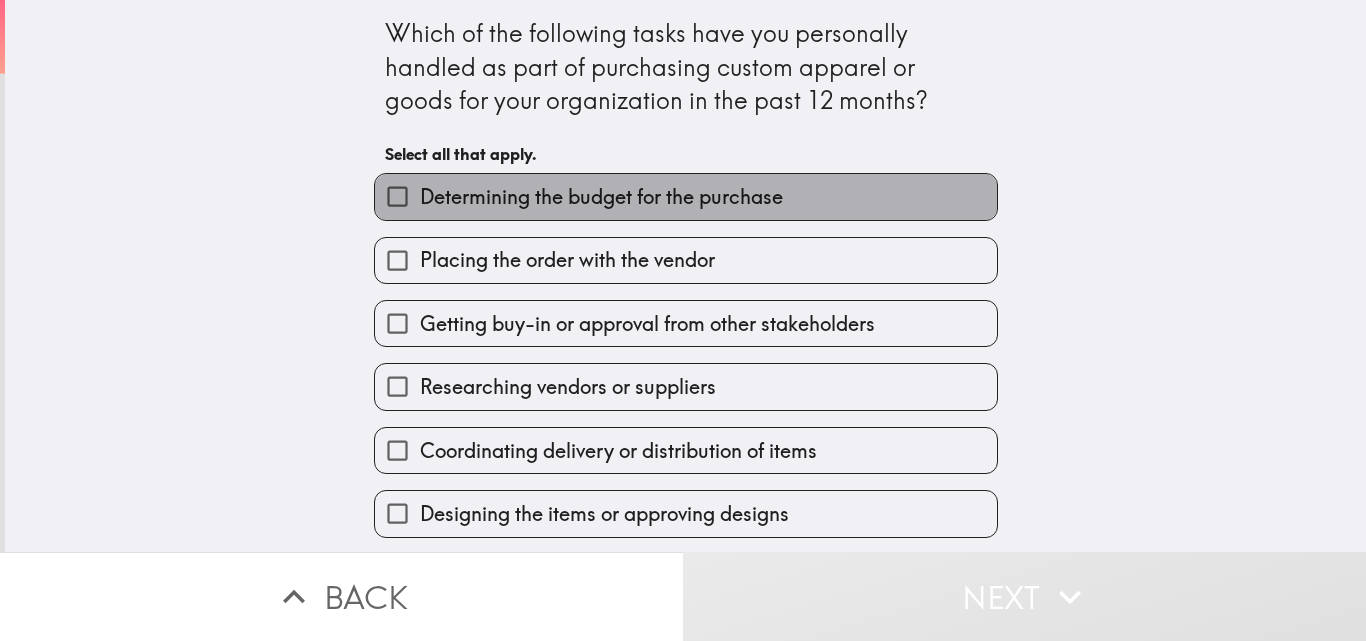 click on "Determining the budget for the purchase" at bounding box center [686, 196] 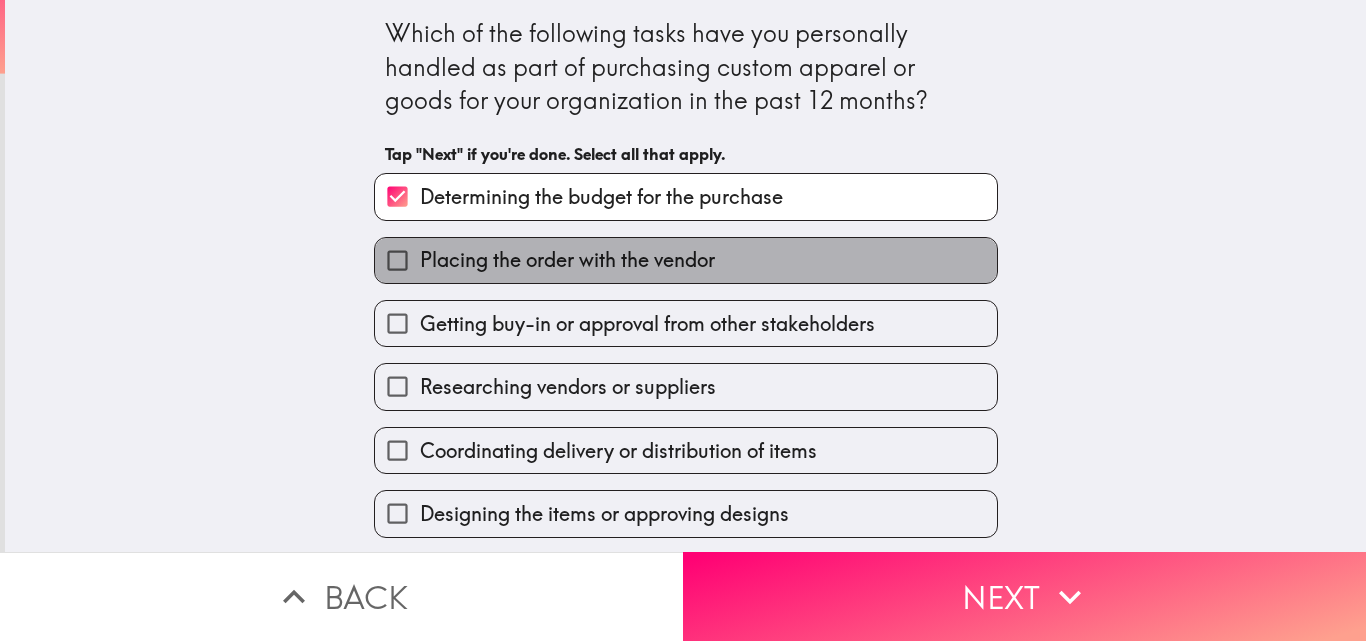 click on "Placing the order with the vendor" at bounding box center [567, 260] 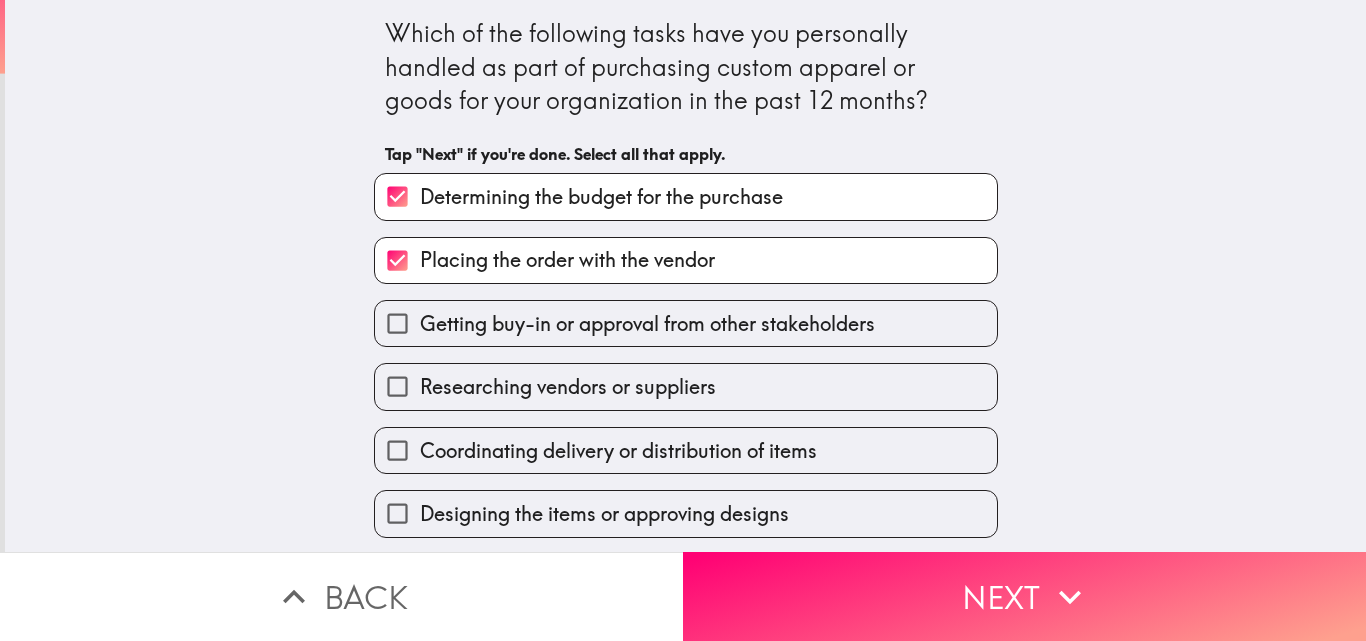click on "Getting buy-in or approval from other stakeholders" at bounding box center (647, 324) 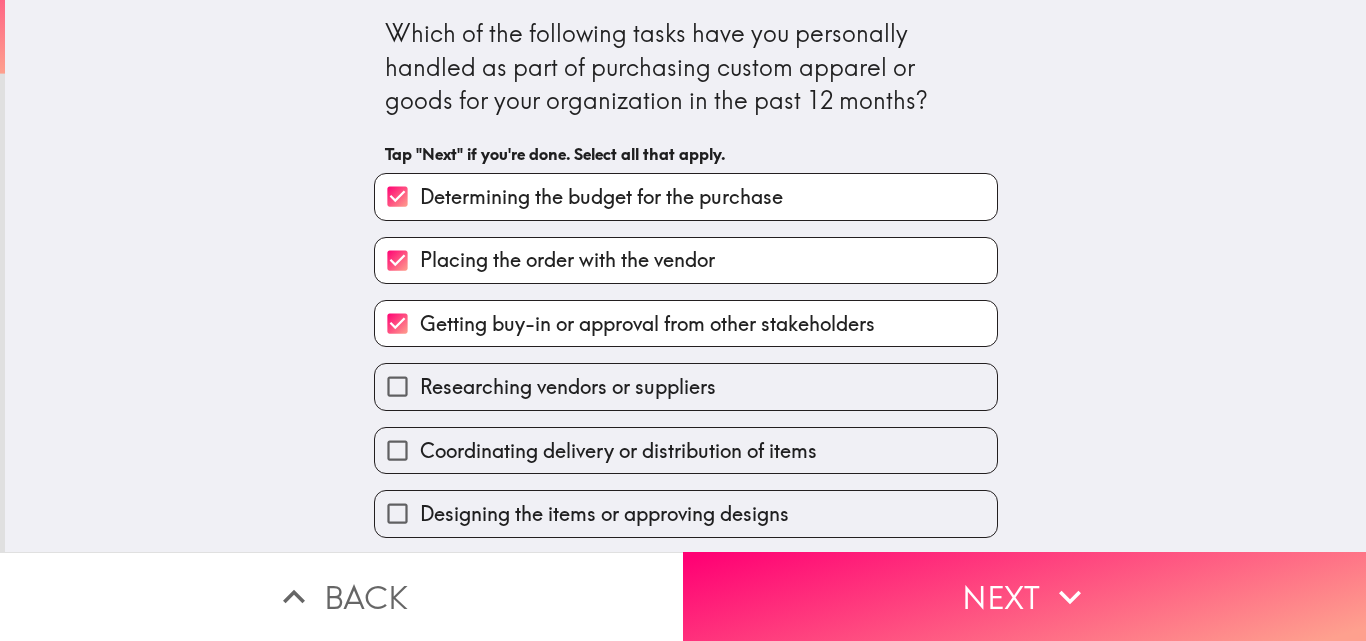 scroll, scrollTop: 138, scrollLeft: 0, axis: vertical 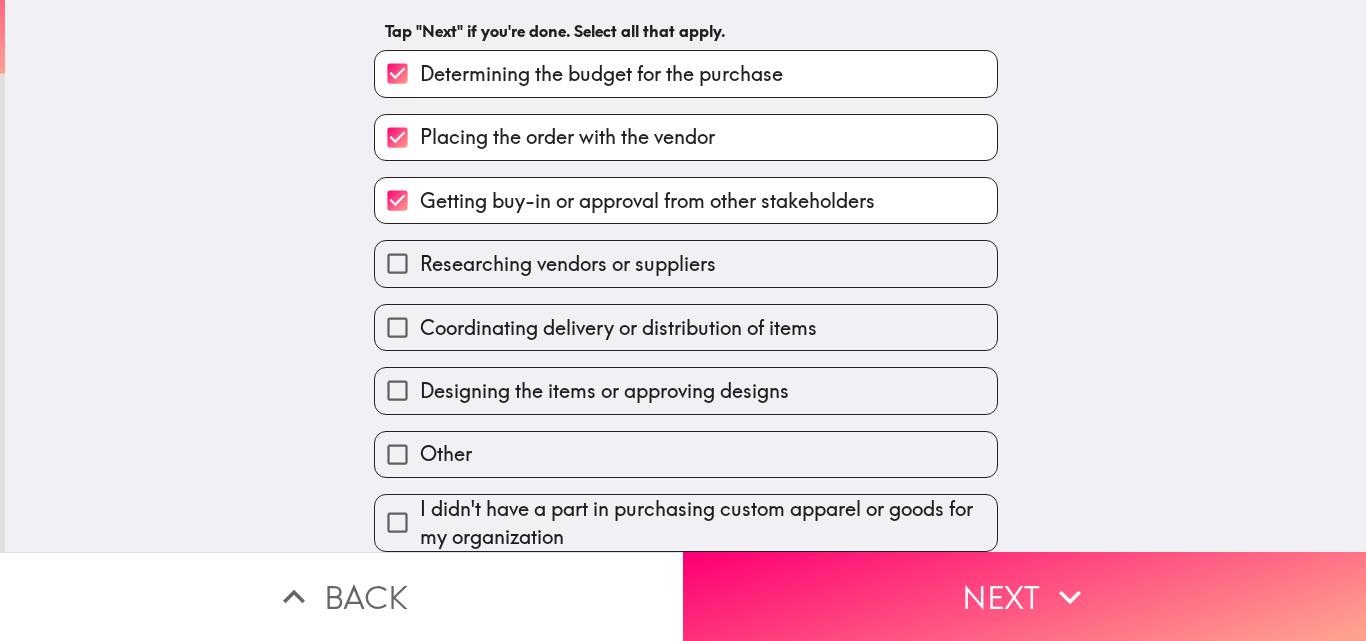 click on "Researching vendors or suppliers" at bounding box center (686, 263) 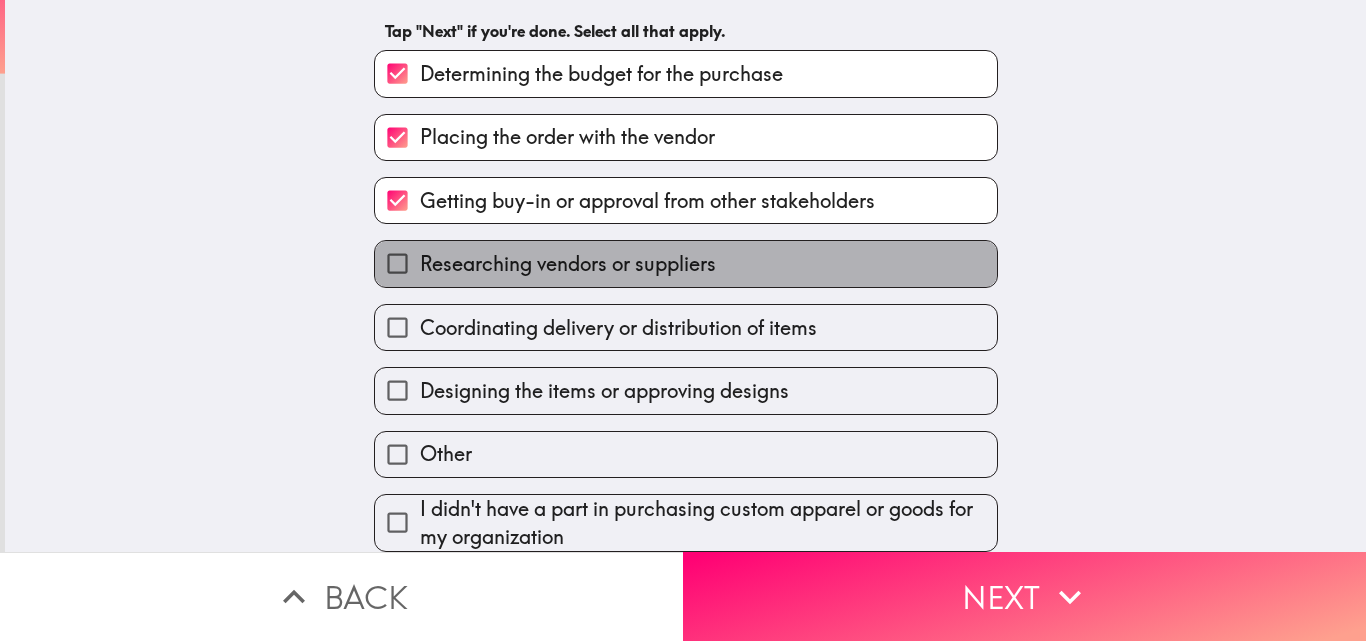 click on "Researching vendors or suppliers" at bounding box center [568, 264] 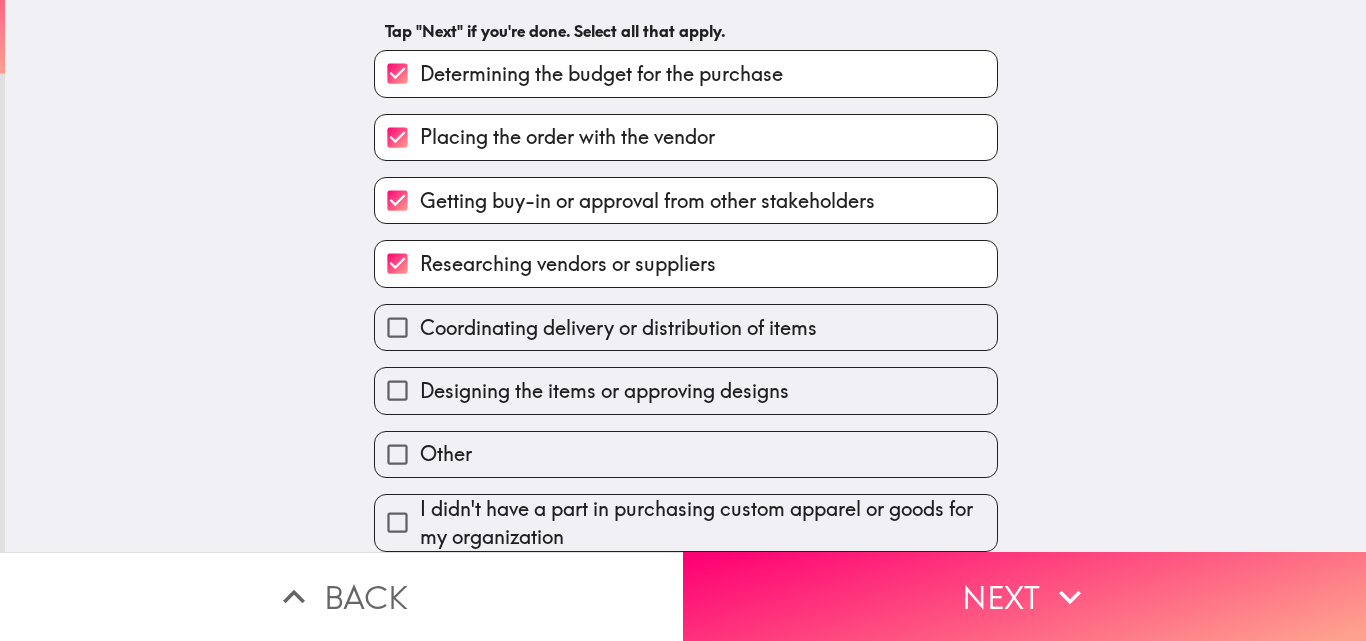 click on "Coordinating delivery or distribution of items" at bounding box center [618, 328] 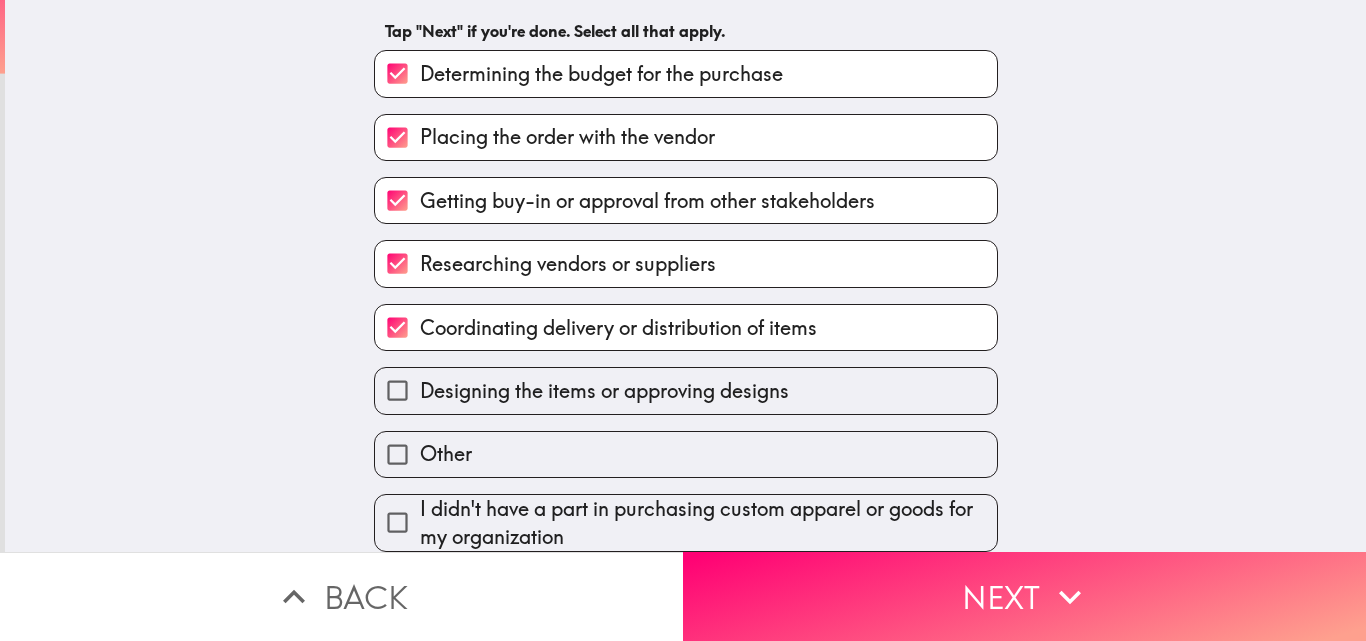 click on "Designing the items or approving designs" at bounding box center [678, 382] 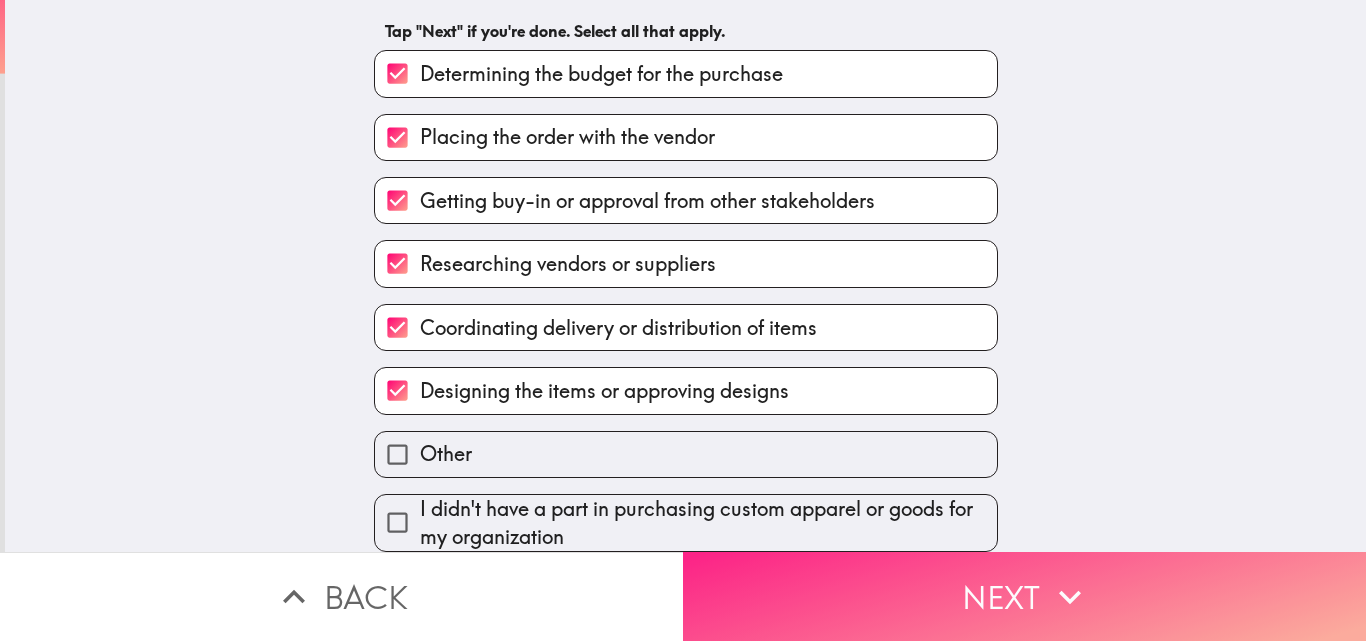 click on "Next" at bounding box center [1024, 596] 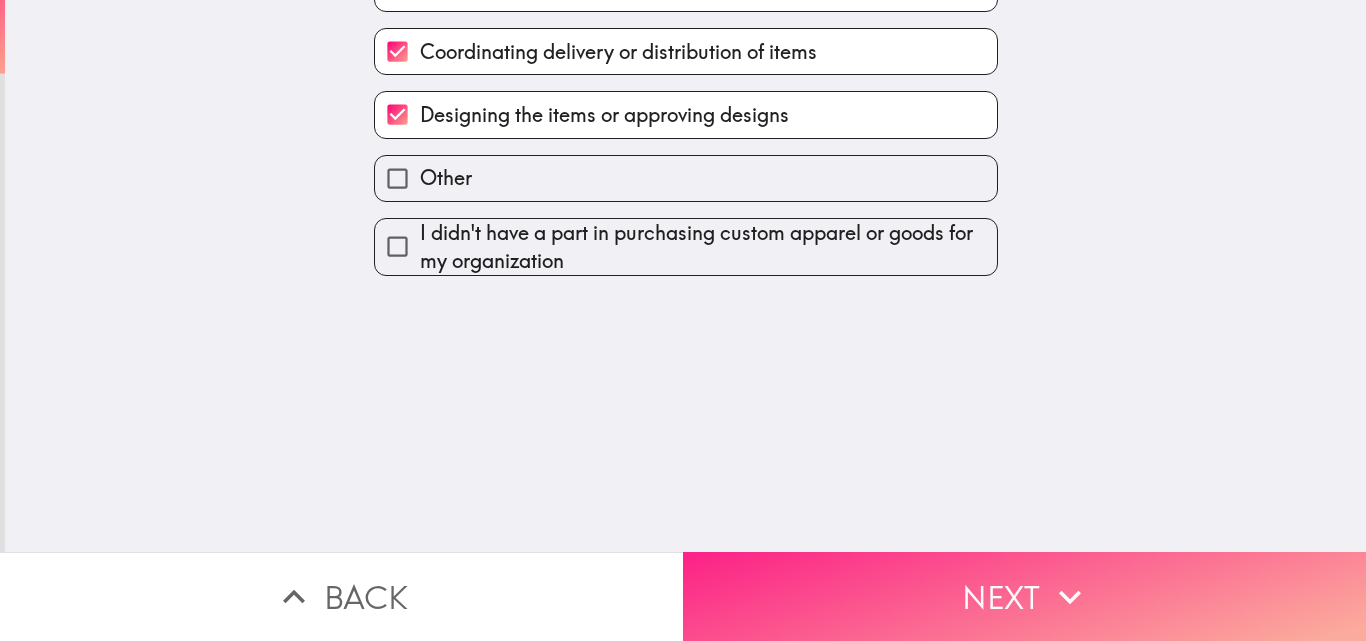 scroll, scrollTop: 0, scrollLeft: 0, axis: both 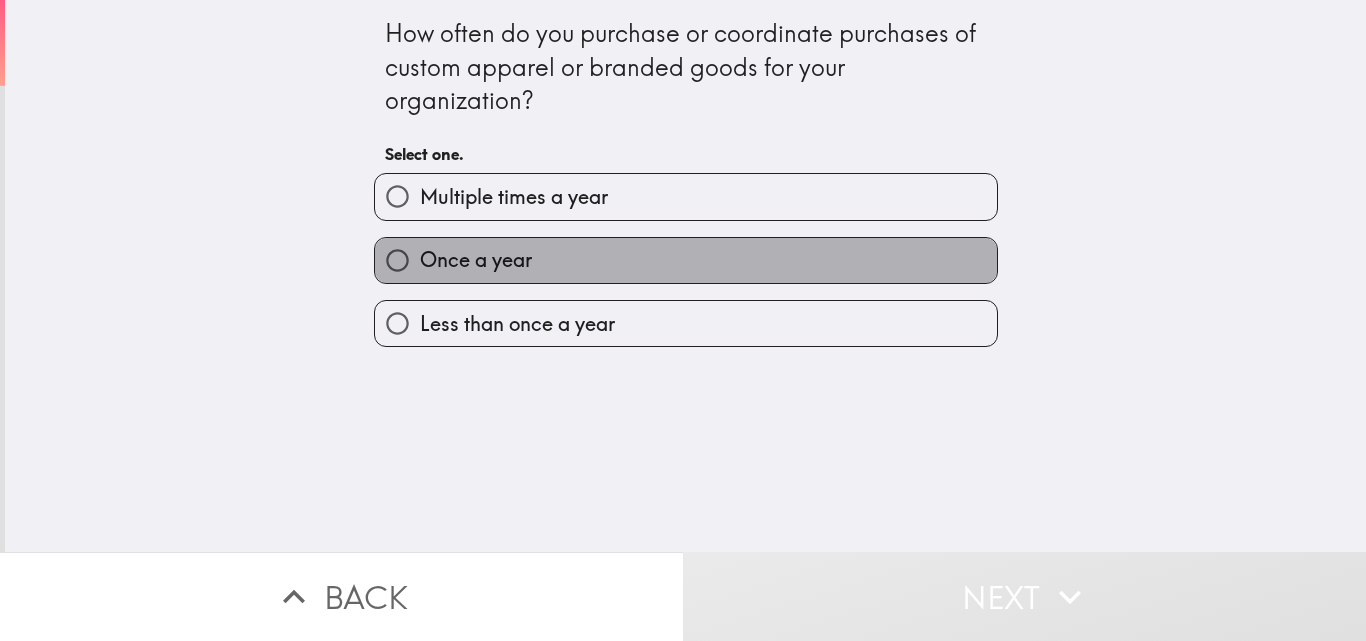 click on "Once a year" at bounding box center (686, 260) 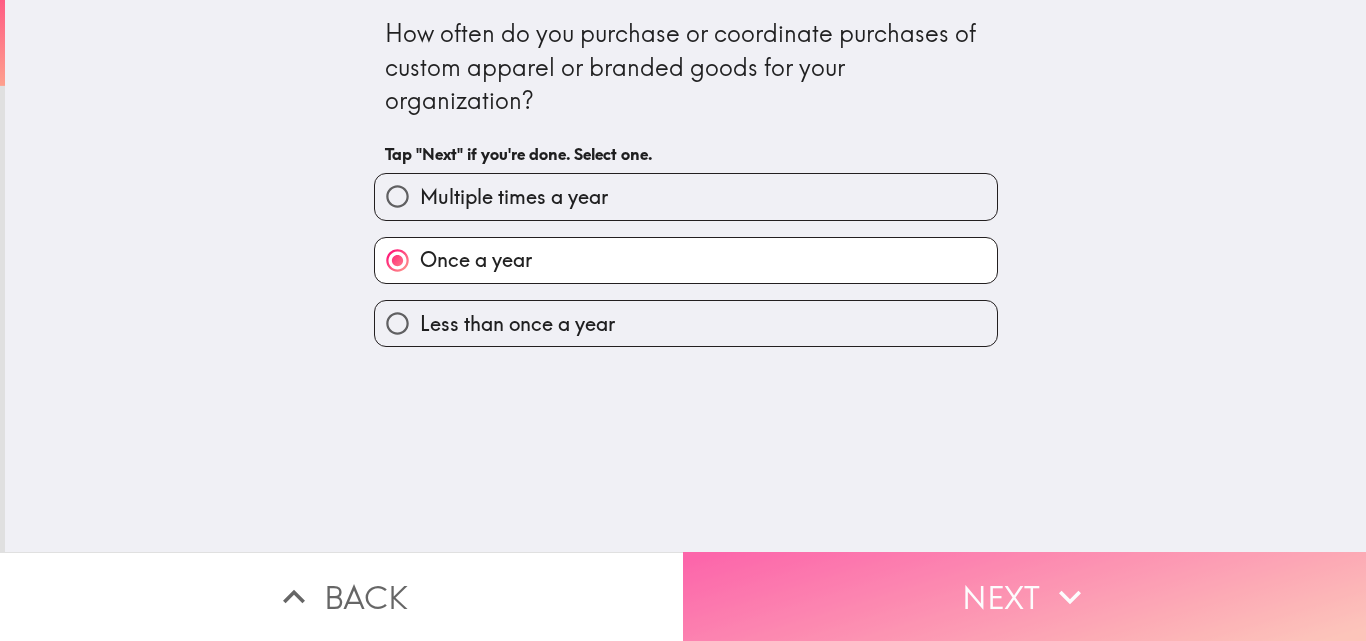 click on "Next" at bounding box center [1024, 596] 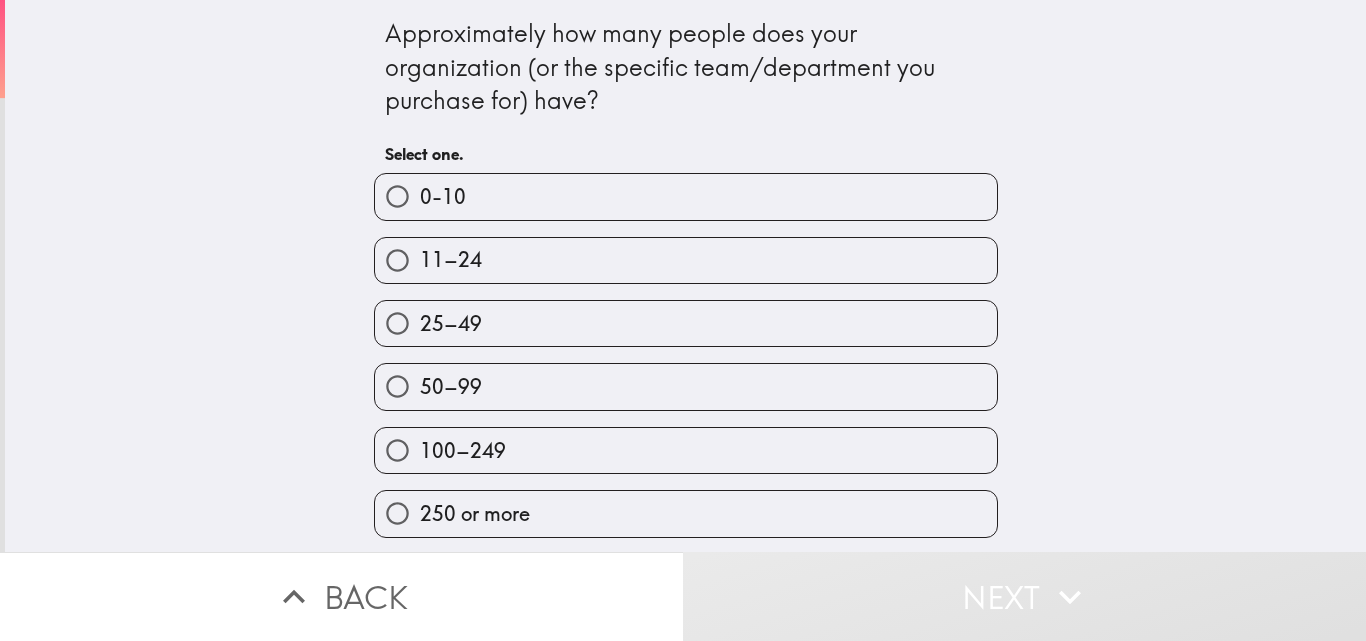 scroll, scrollTop: 1, scrollLeft: 0, axis: vertical 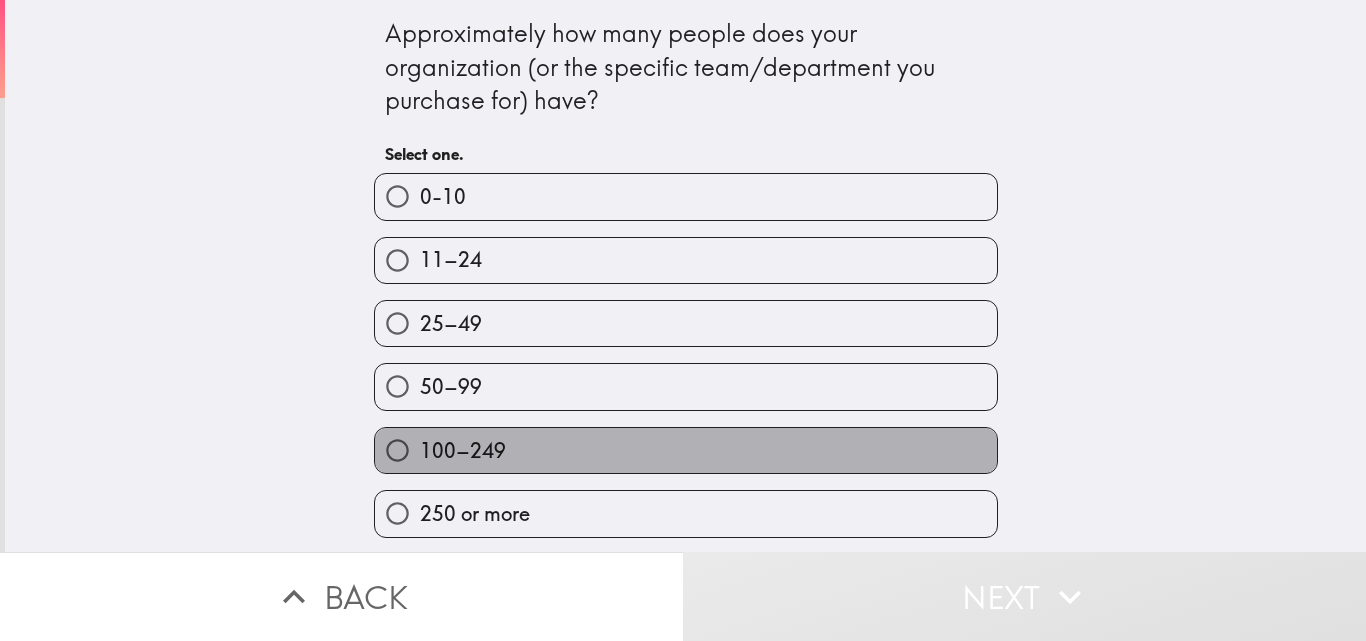click on "100–249" at bounding box center [686, 450] 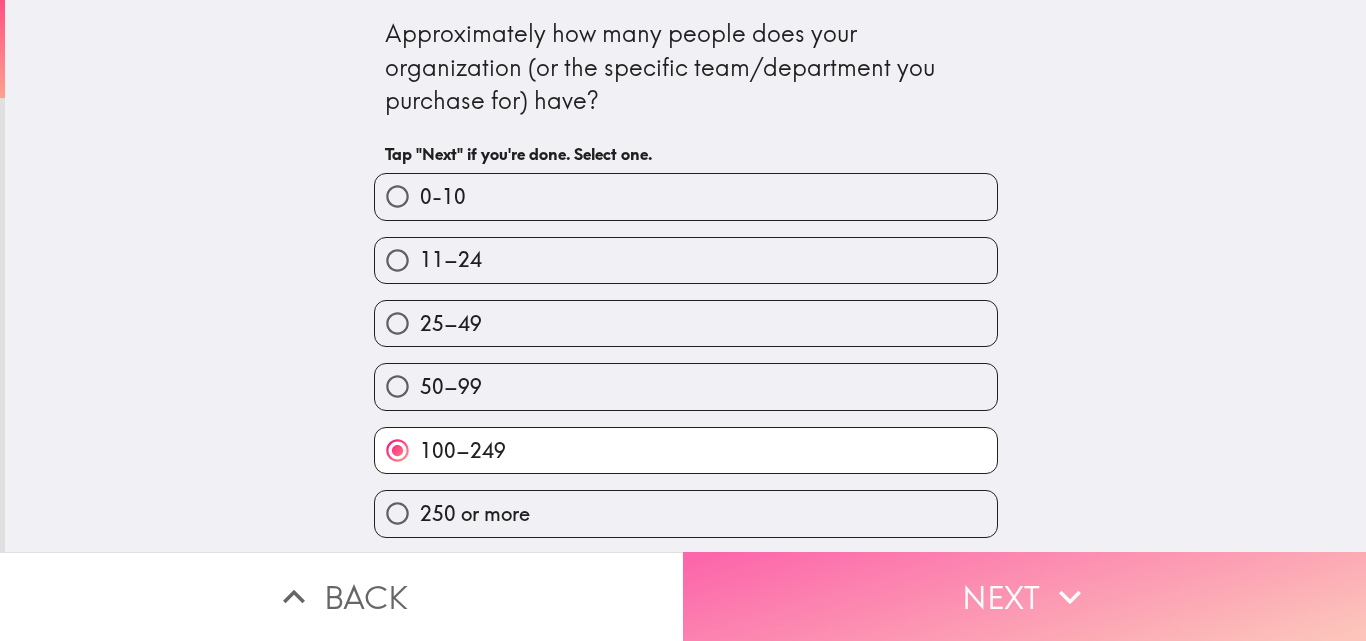 click on "Next" at bounding box center [1024, 596] 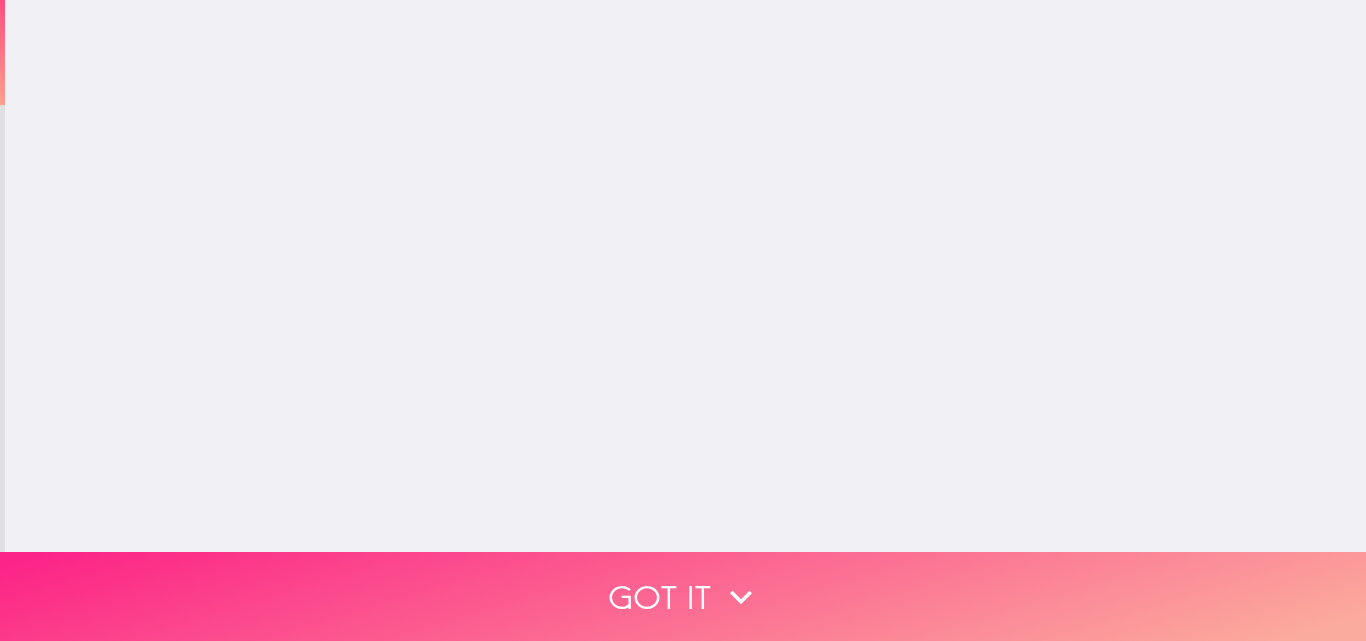 scroll, scrollTop: 0, scrollLeft: 0, axis: both 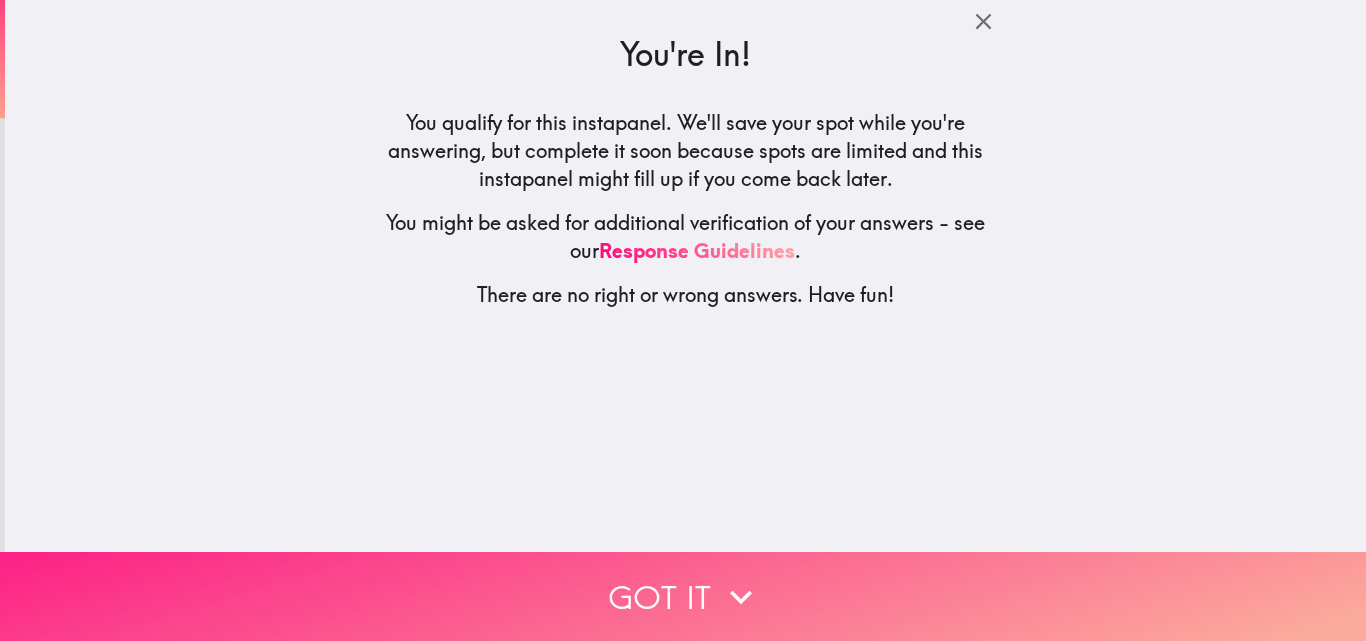 click on "Got it" at bounding box center [683, 596] 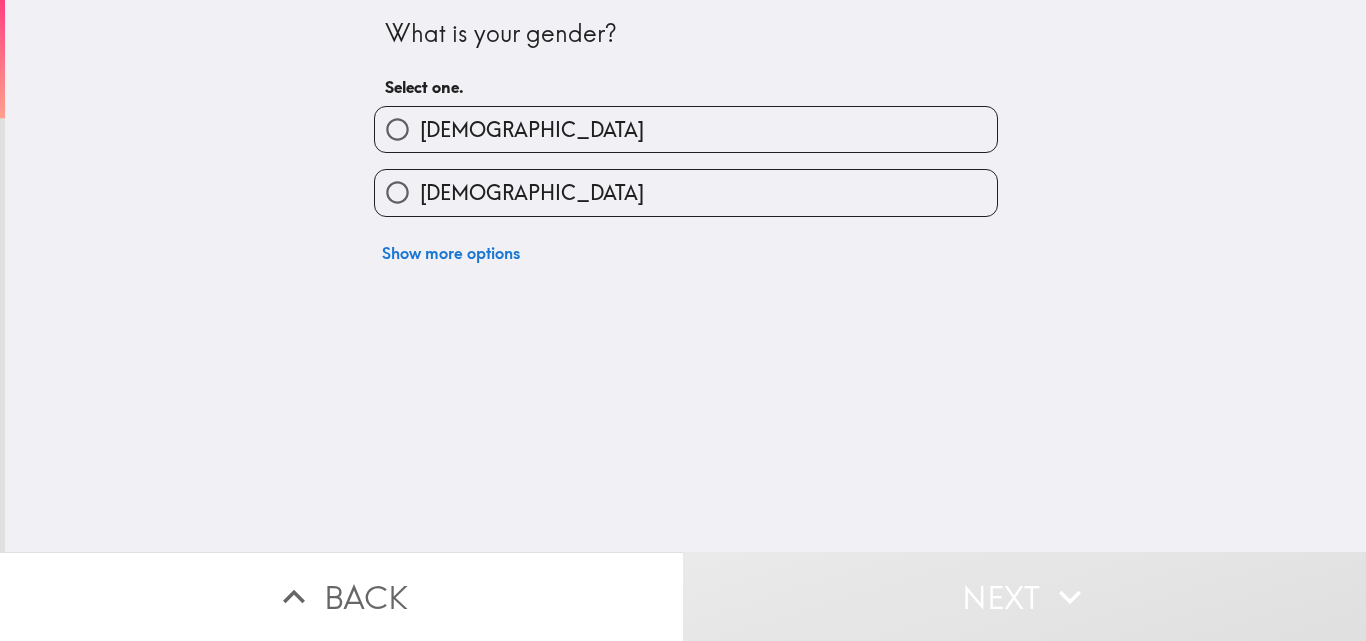 click on "[DEMOGRAPHIC_DATA]" at bounding box center [686, 129] 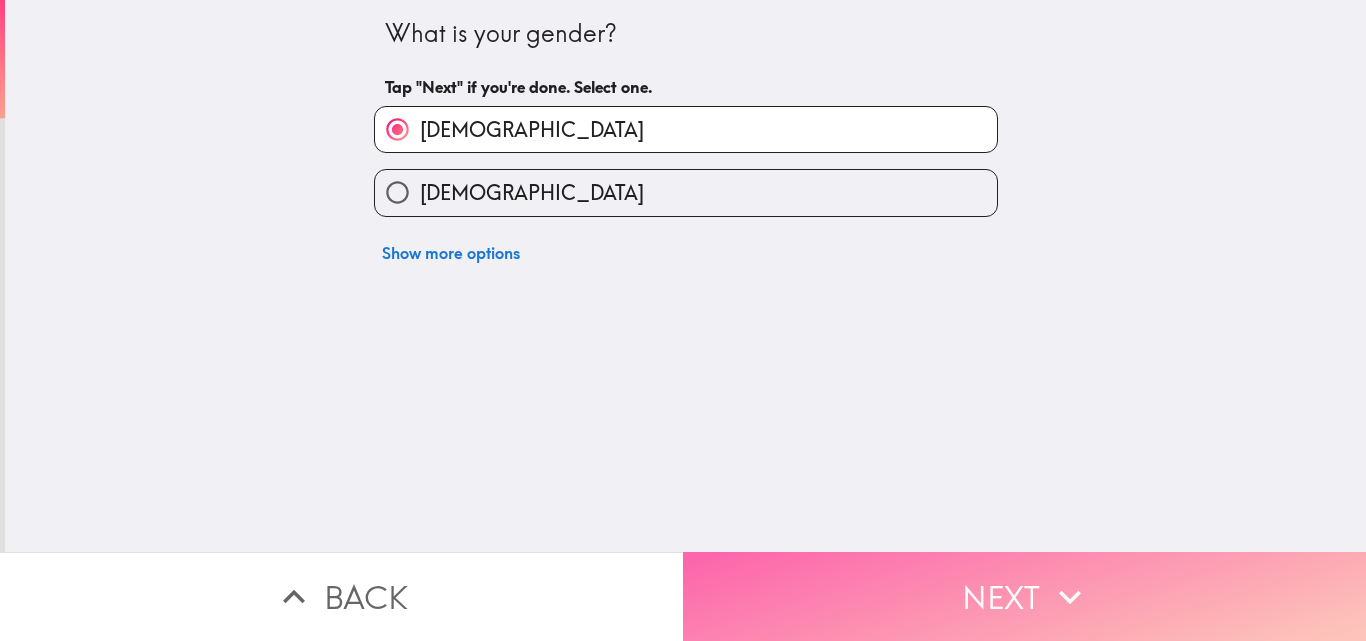 click on "Next" at bounding box center [1024, 596] 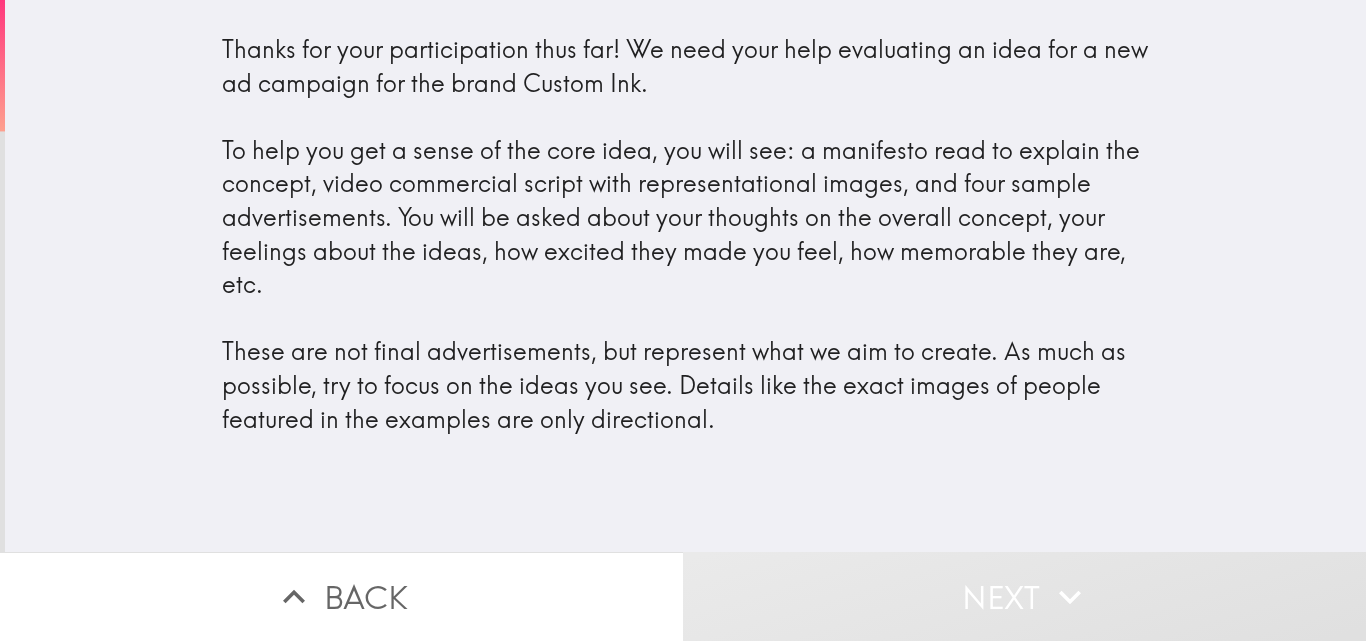 click on "Next" at bounding box center (1024, 596) 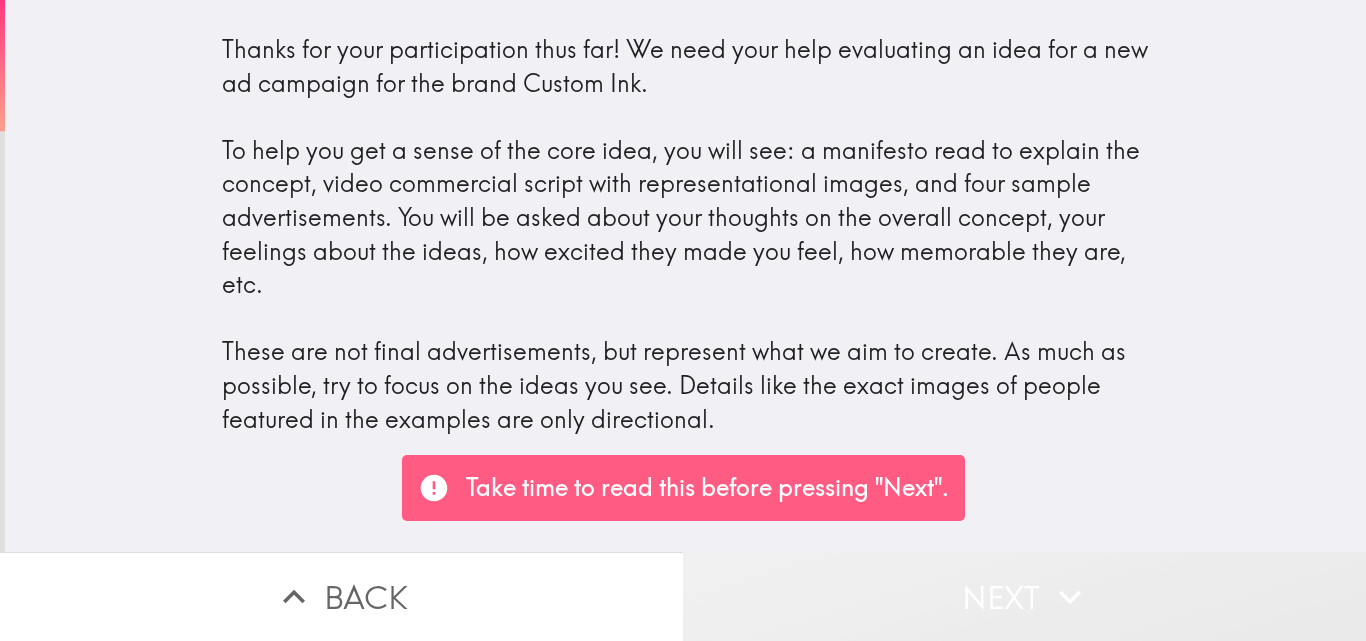 click on "Next" at bounding box center [1024, 596] 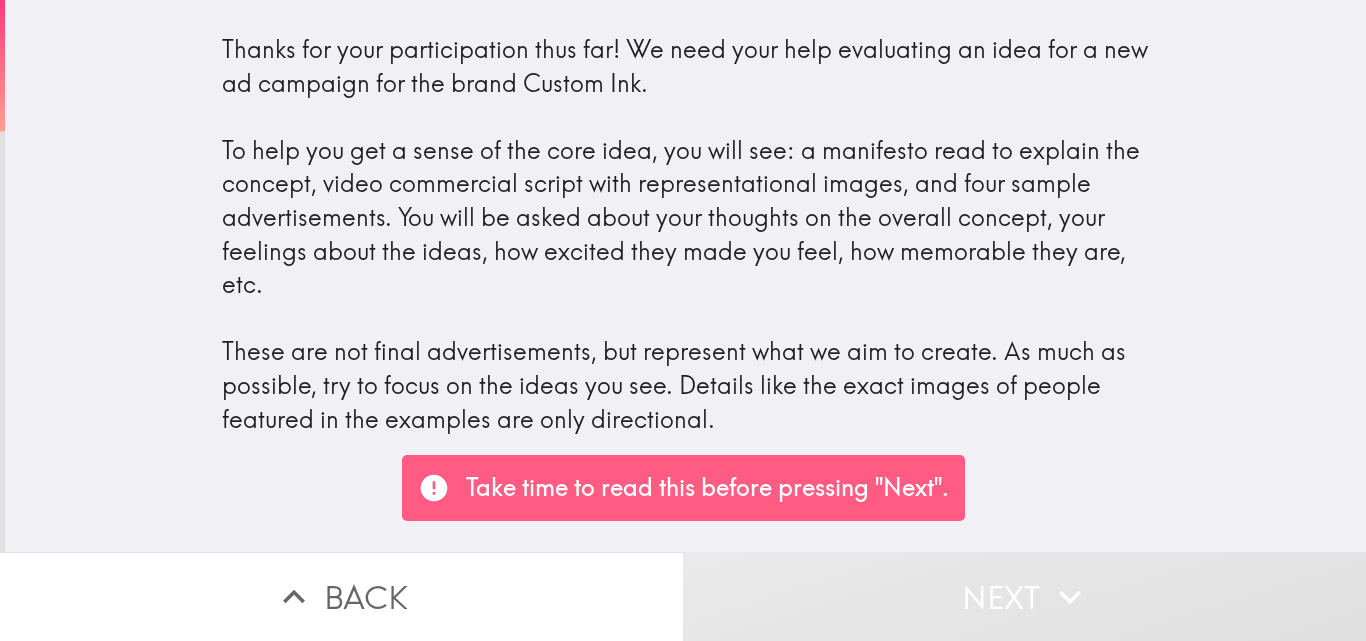 click on "Take time to read this before pressing "Next"." at bounding box center [707, 488] 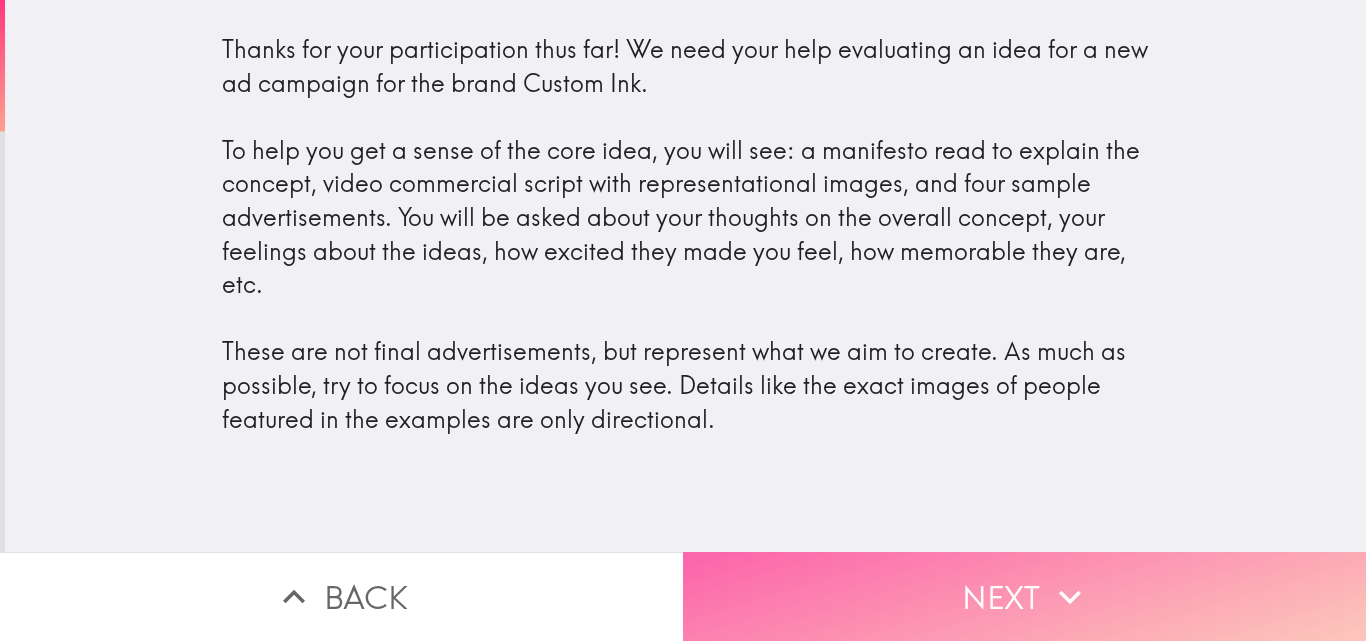 click on "Next" at bounding box center [1024, 596] 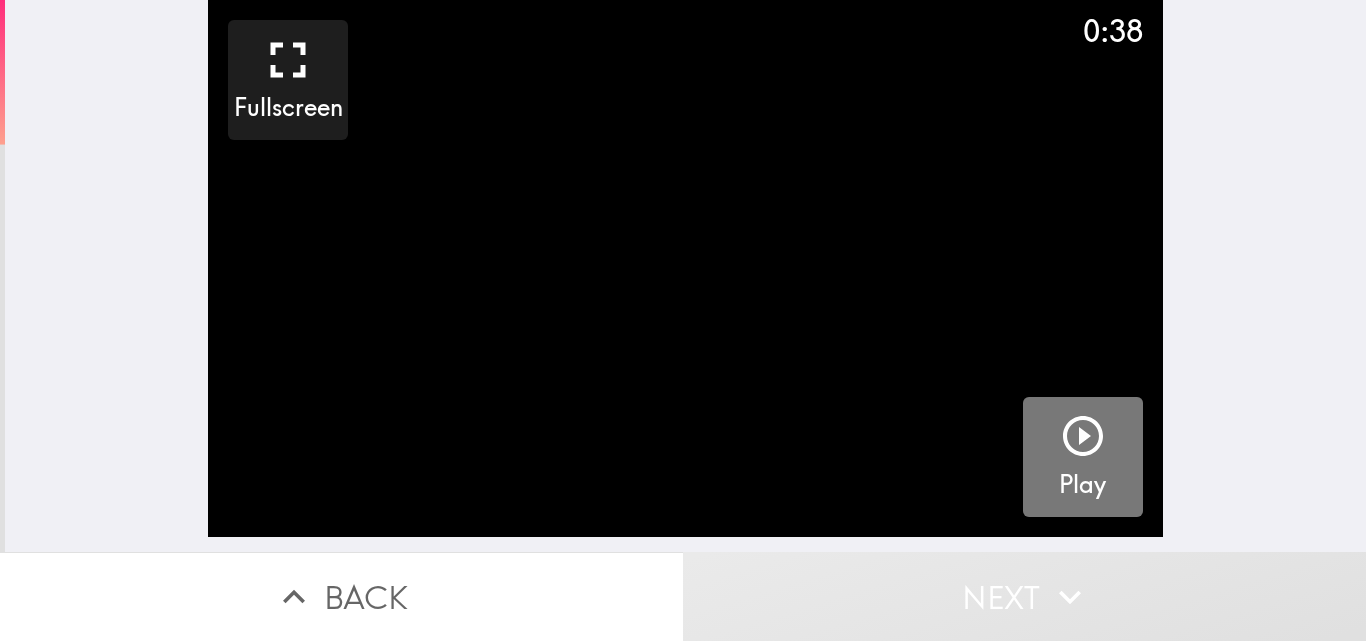 click 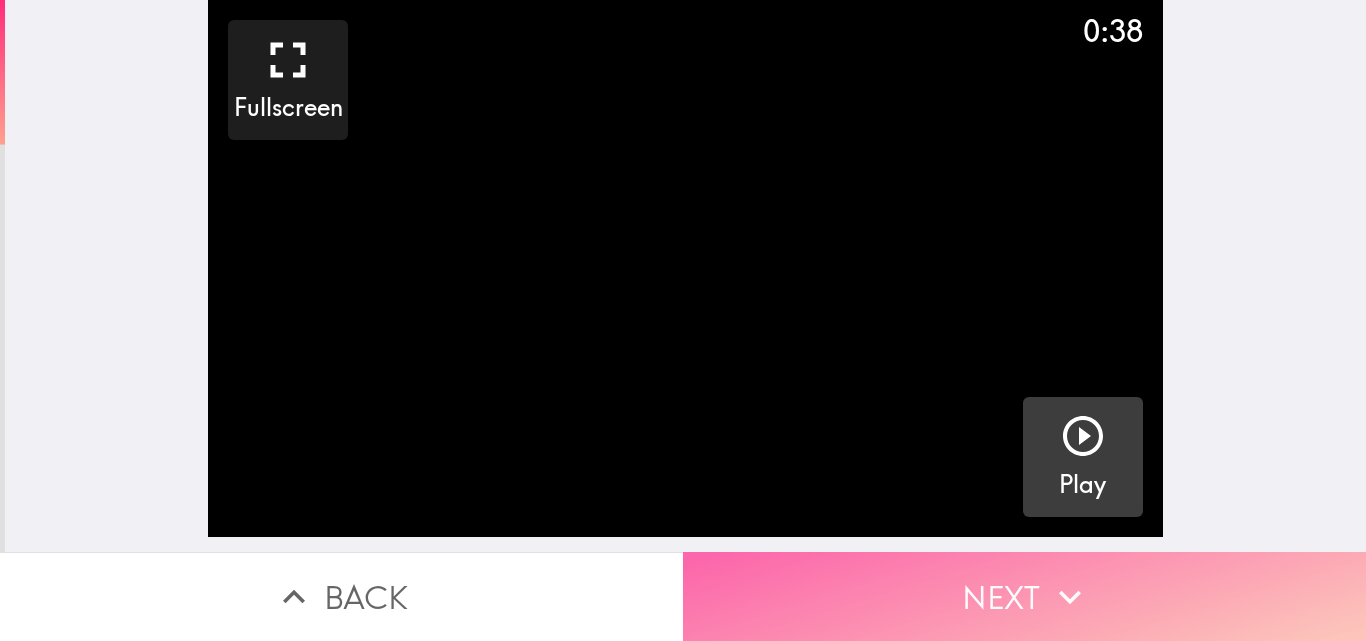 click on "Next" at bounding box center (1024, 596) 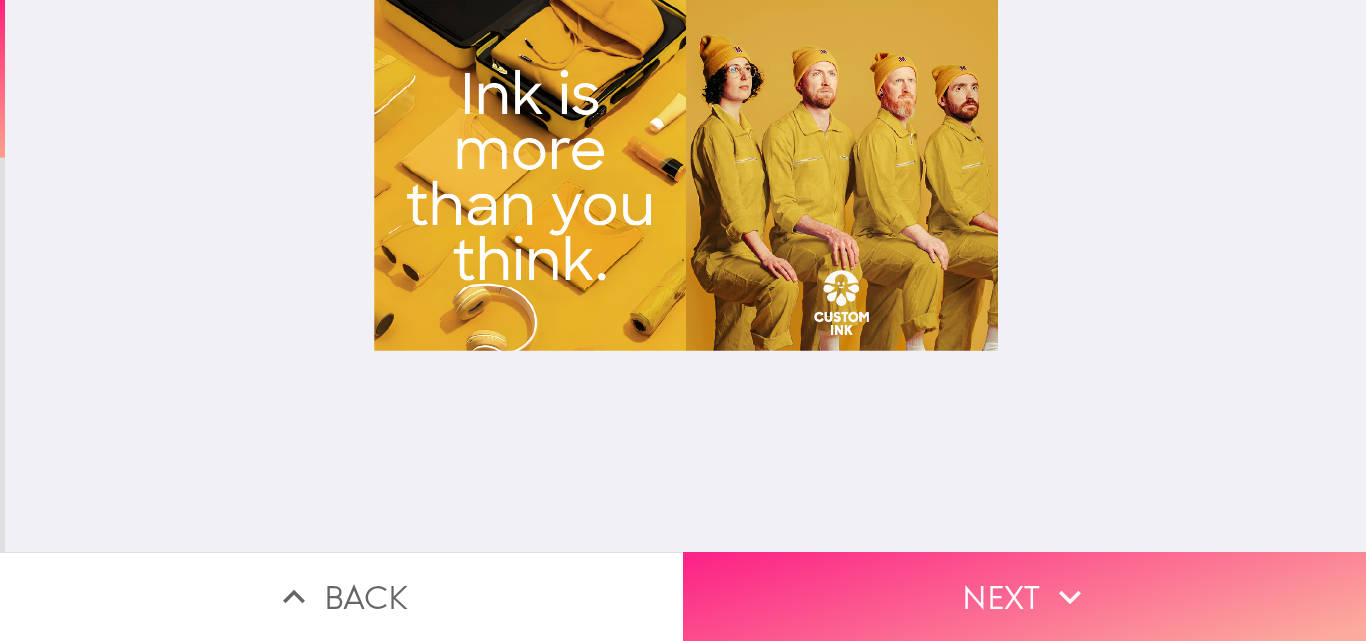 click on "Next" at bounding box center (1024, 596) 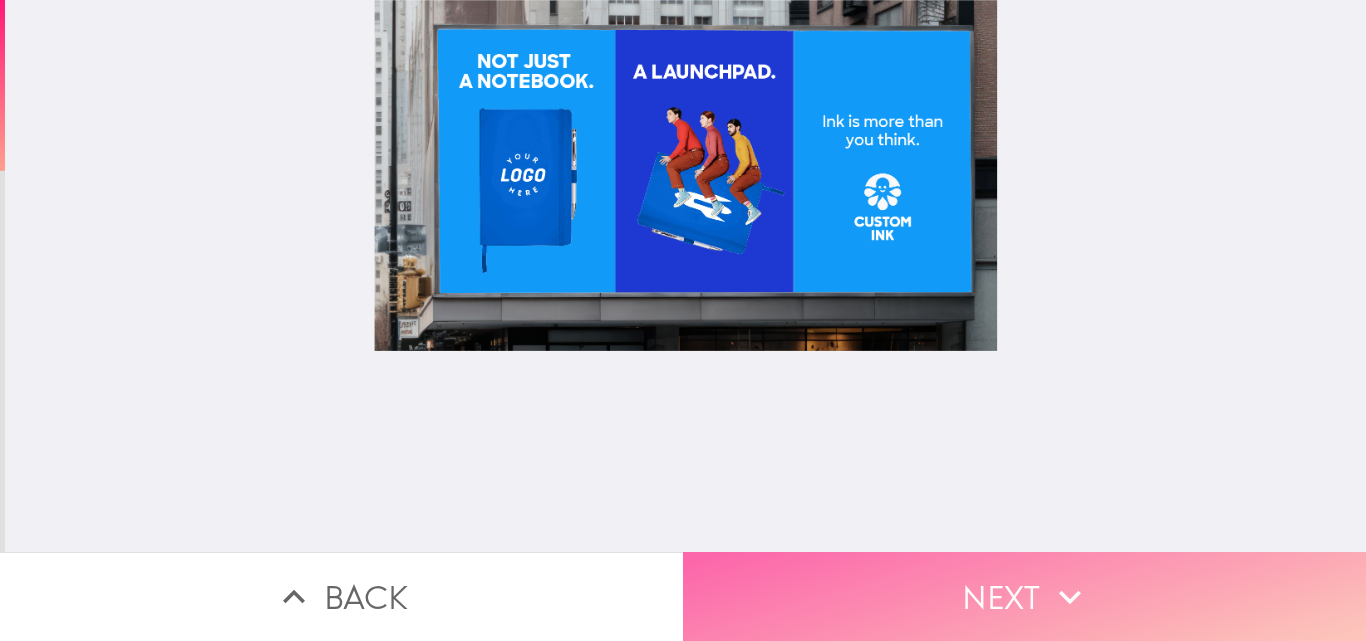 click on "Next" at bounding box center [1024, 596] 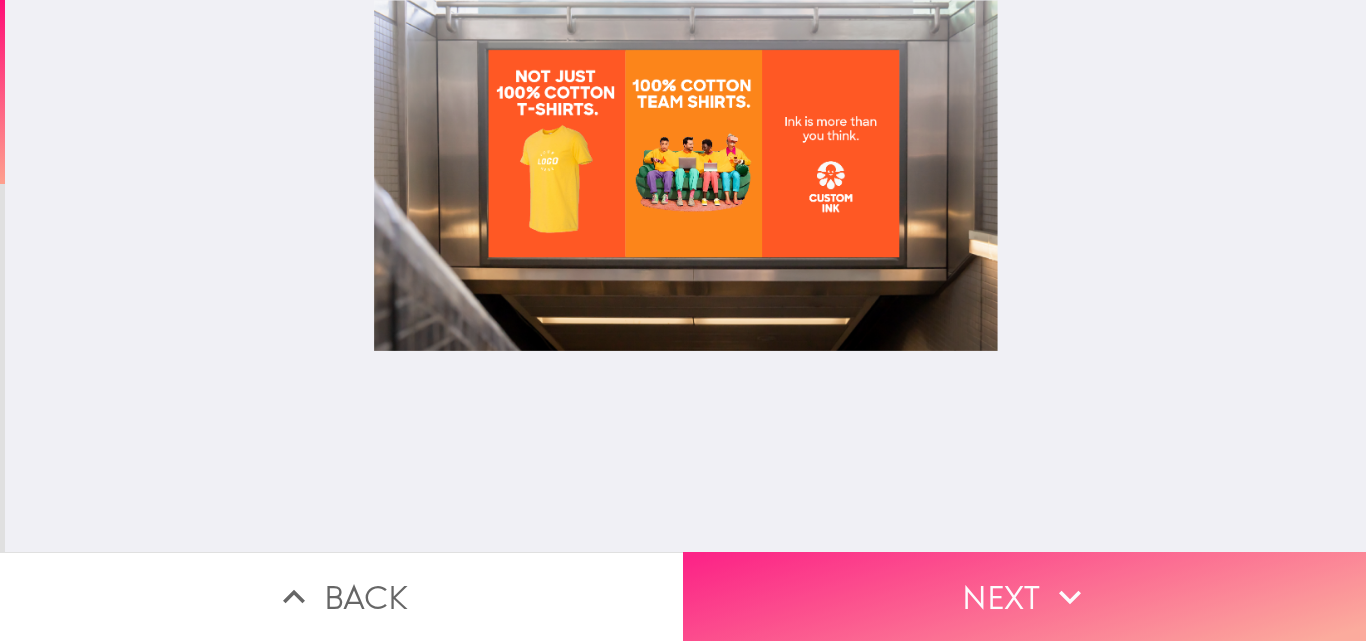 click on "Next" at bounding box center (1024, 596) 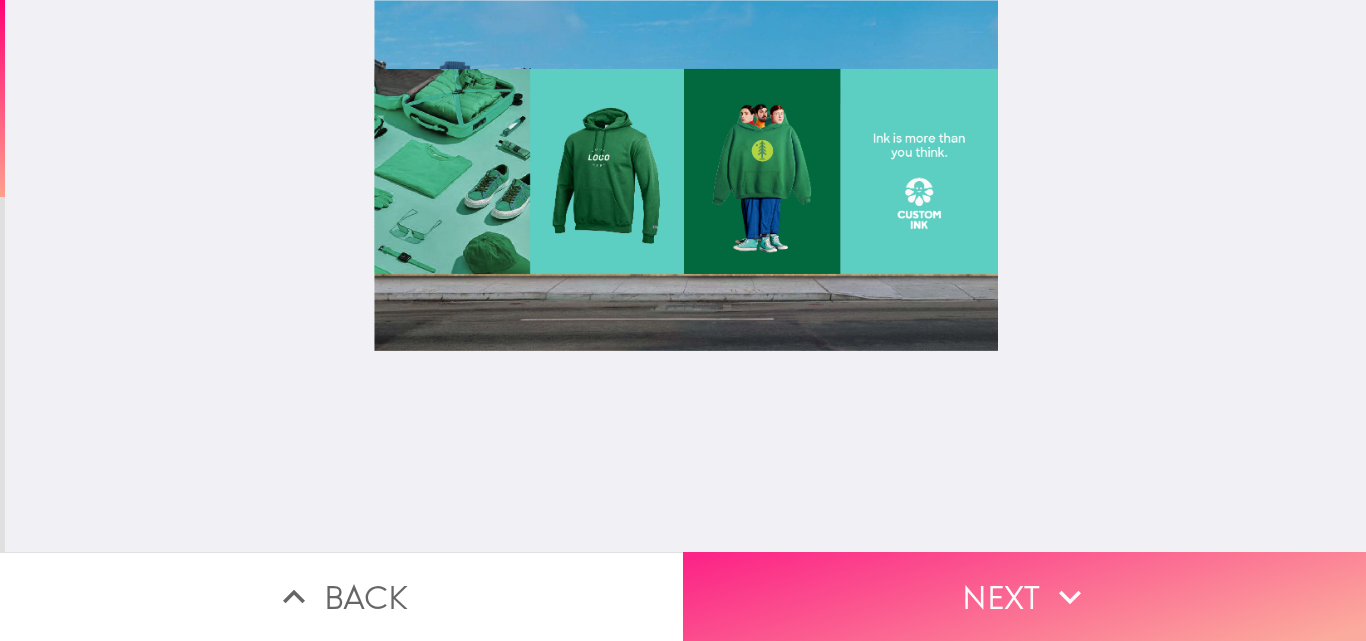 click on "Next" at bounding box center [1024, 596] 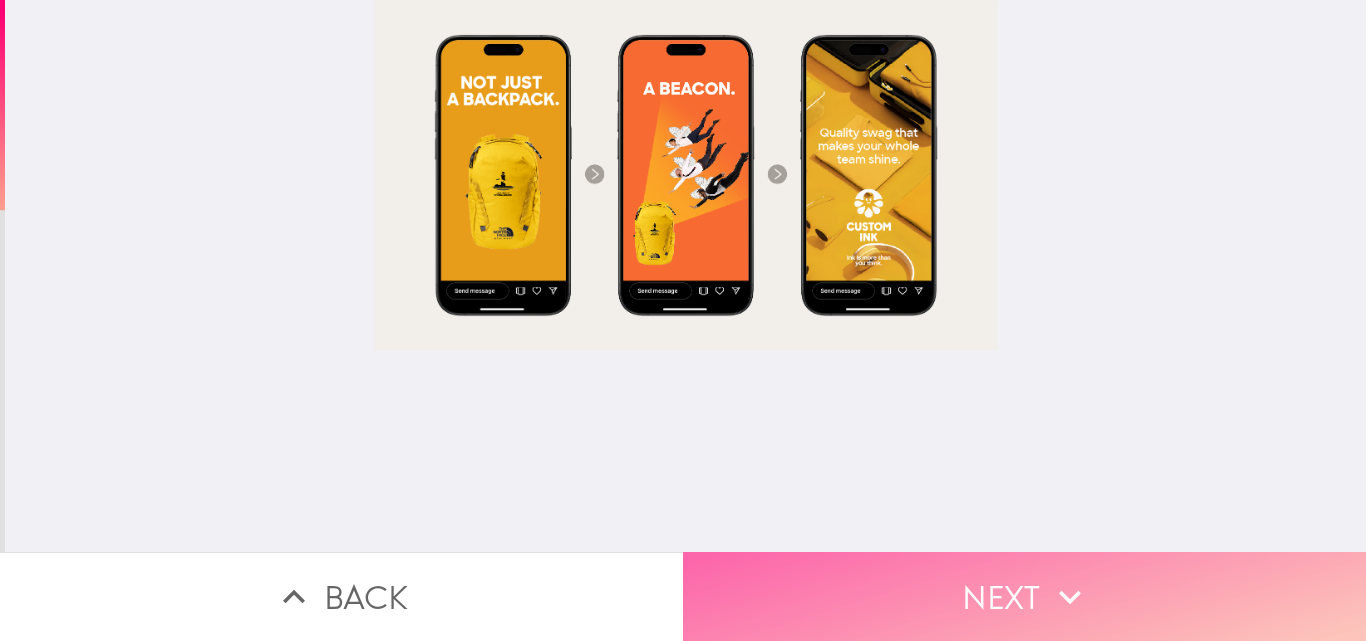 click on "Next" at bounding box center [1024, 596] 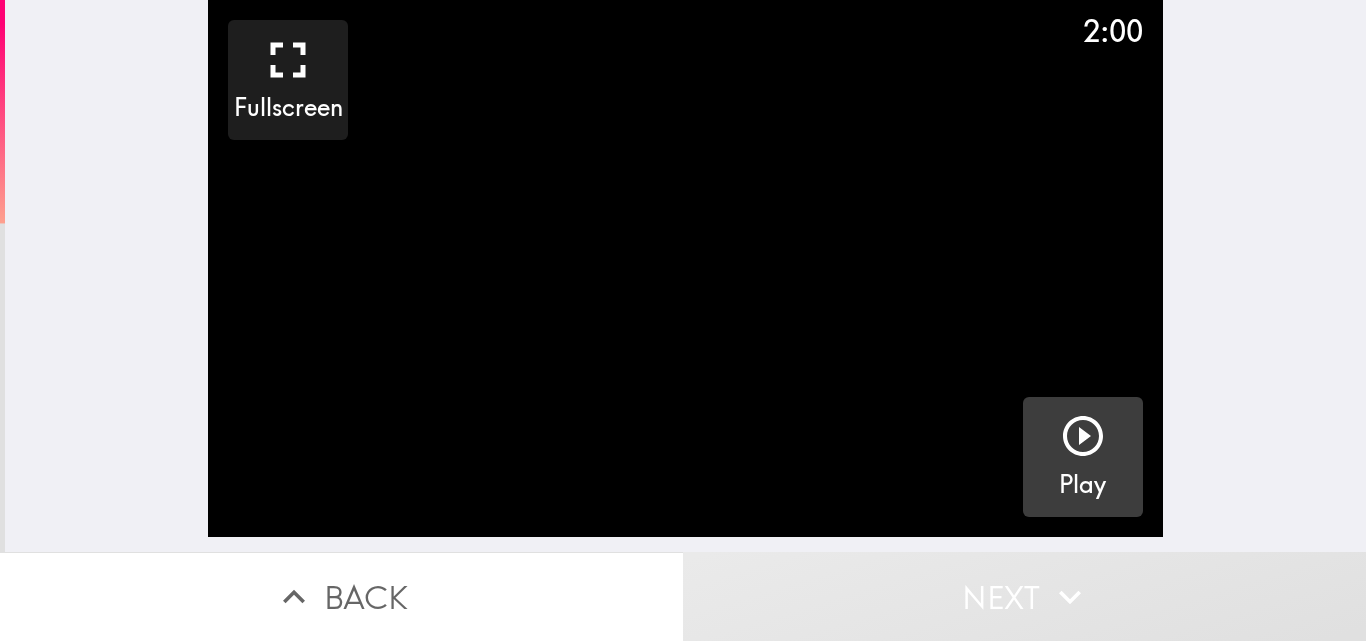 click 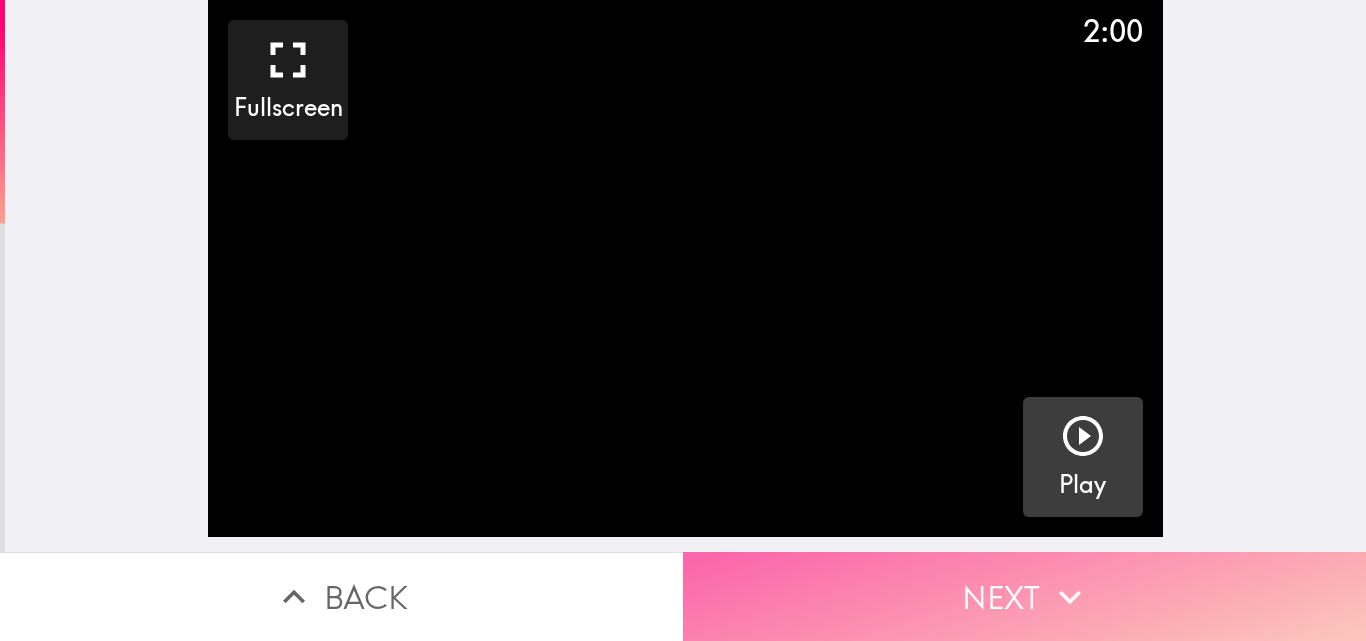 click on "Next" at bounding box center [1024, 596] 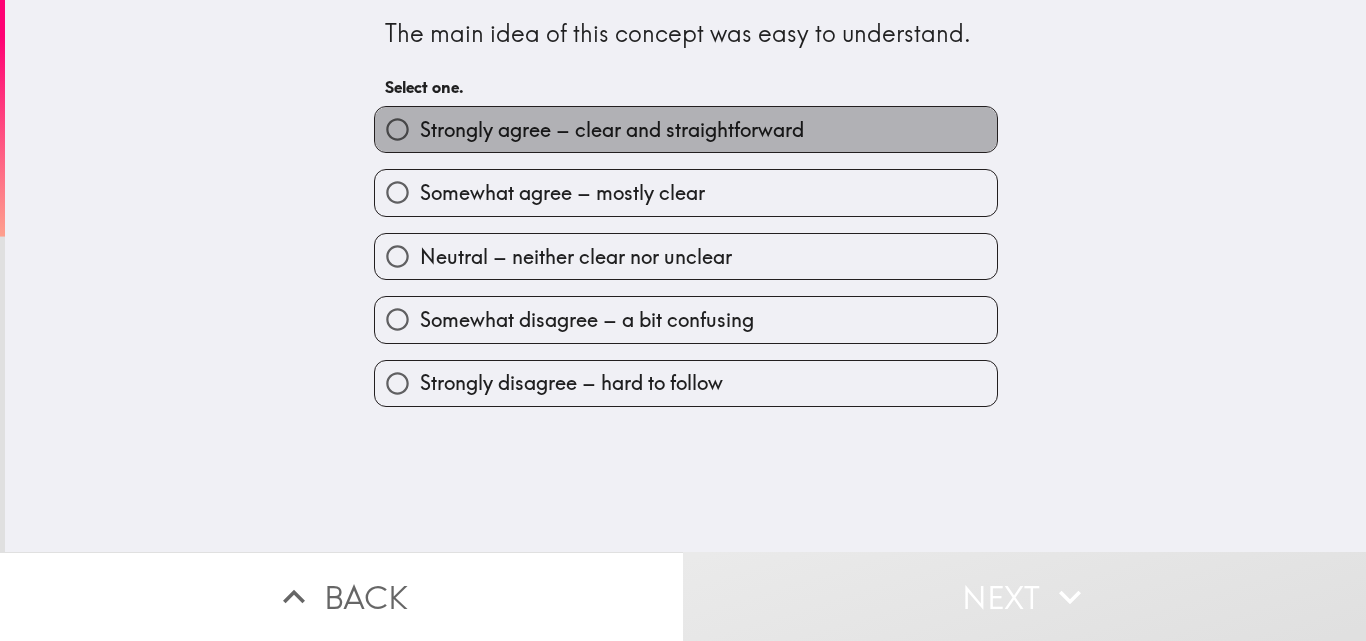 click on "Strongly agree – clear and straightforward" at bounding box center (612, 130) 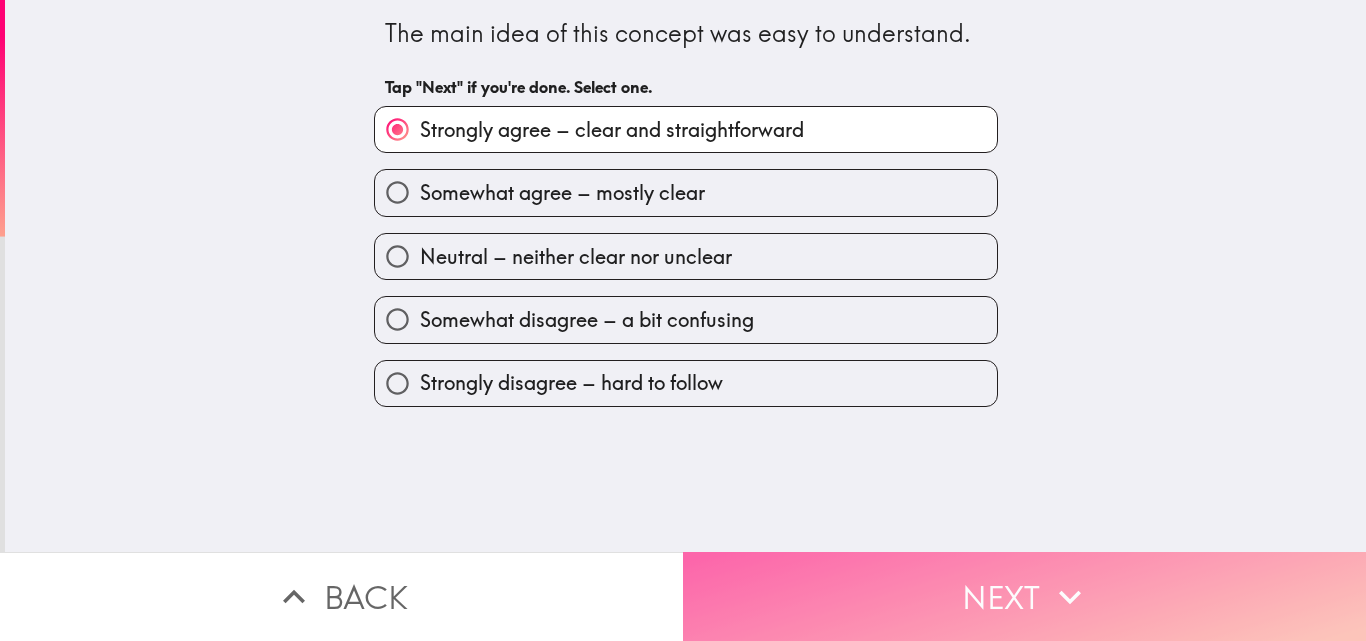 click on "Next" at bounding box center [1024, 596] 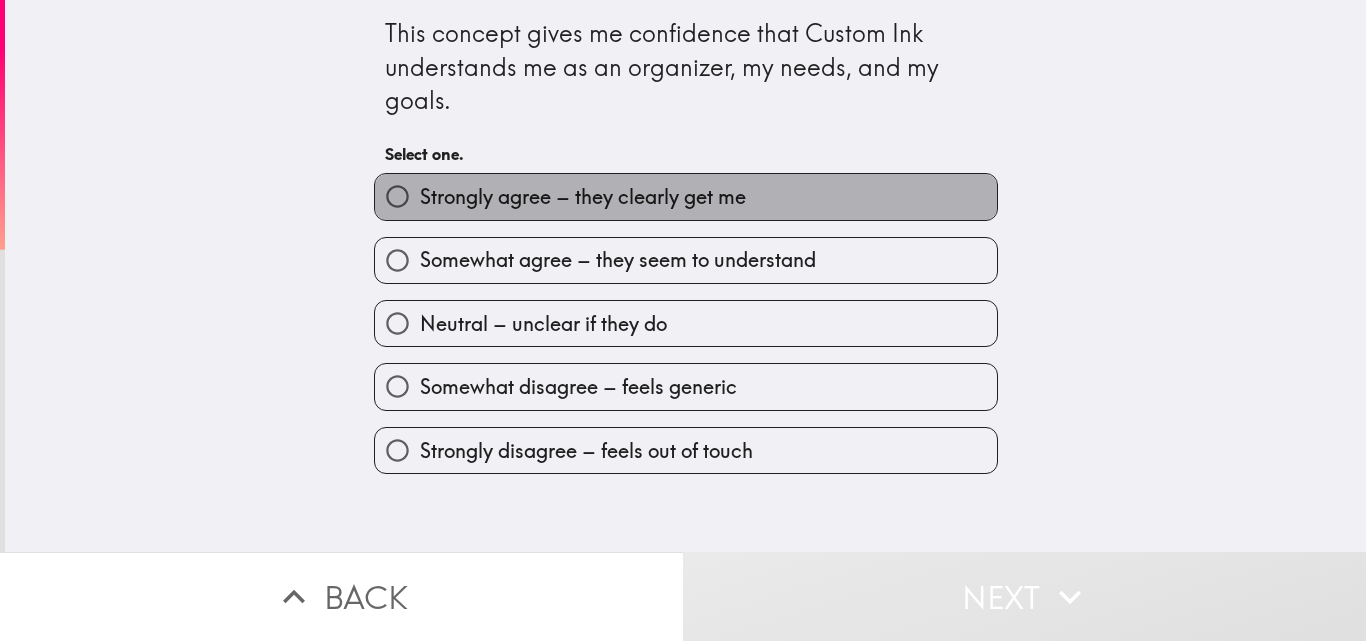 click on "Strongly agree – they clearly get me" at bounding box center [583, 197] 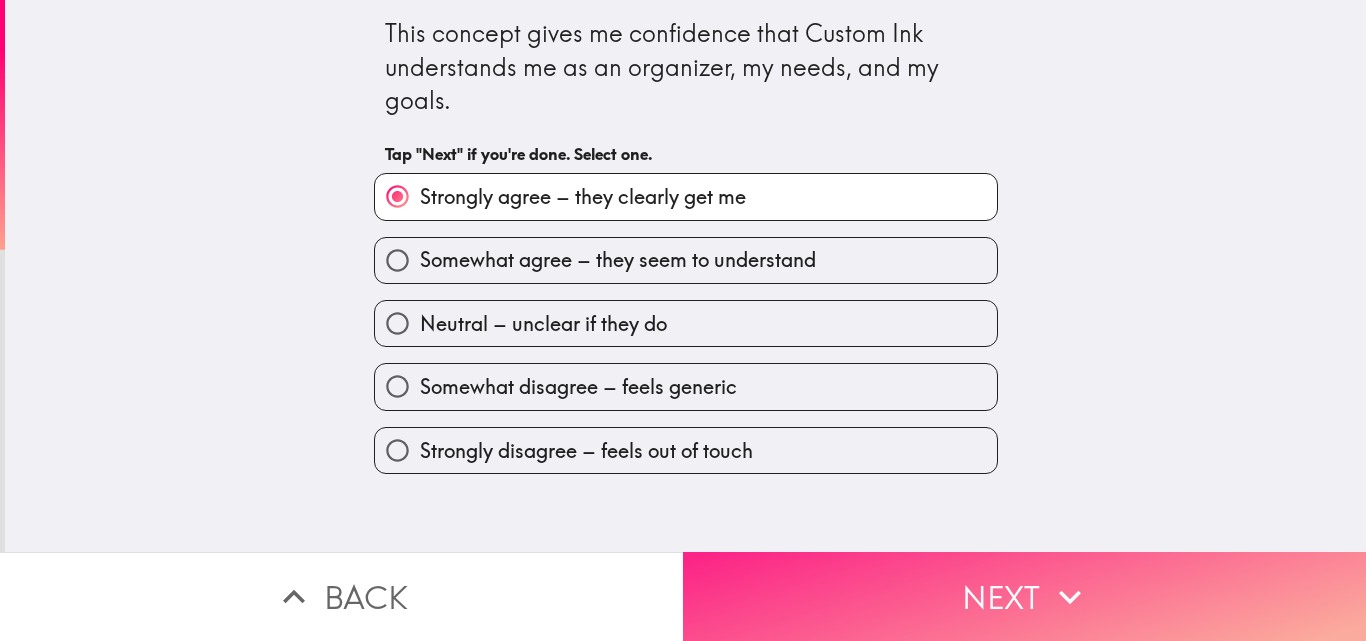 click on "Next" at bounding box center (1024, 596) 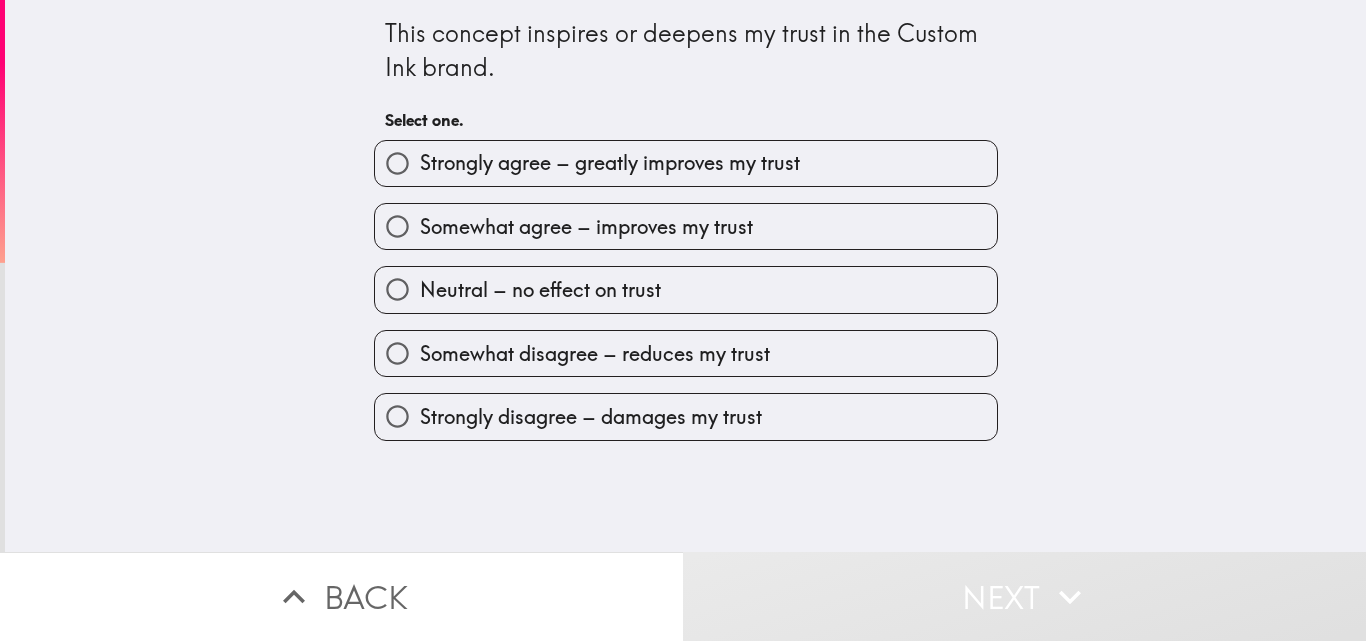 click on "Strongly agree – greatly improves my trust" at bounding box center [610, 163] 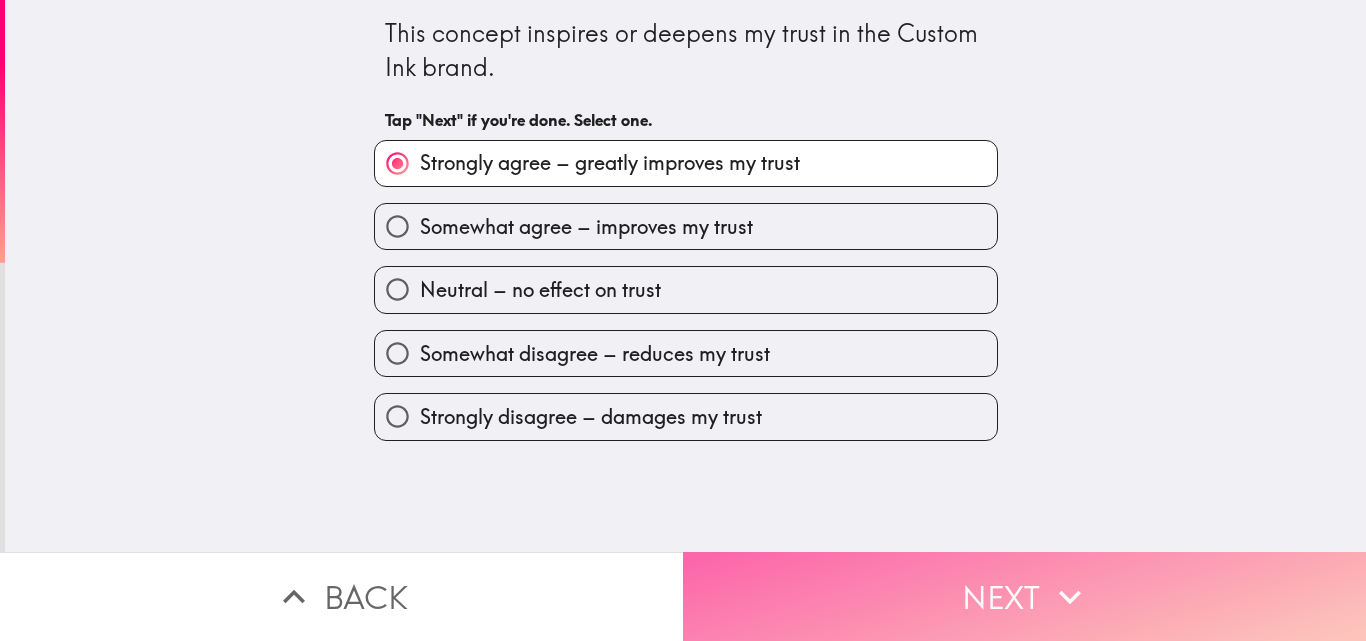 click on "Next" at bounding box center [1024, 596] 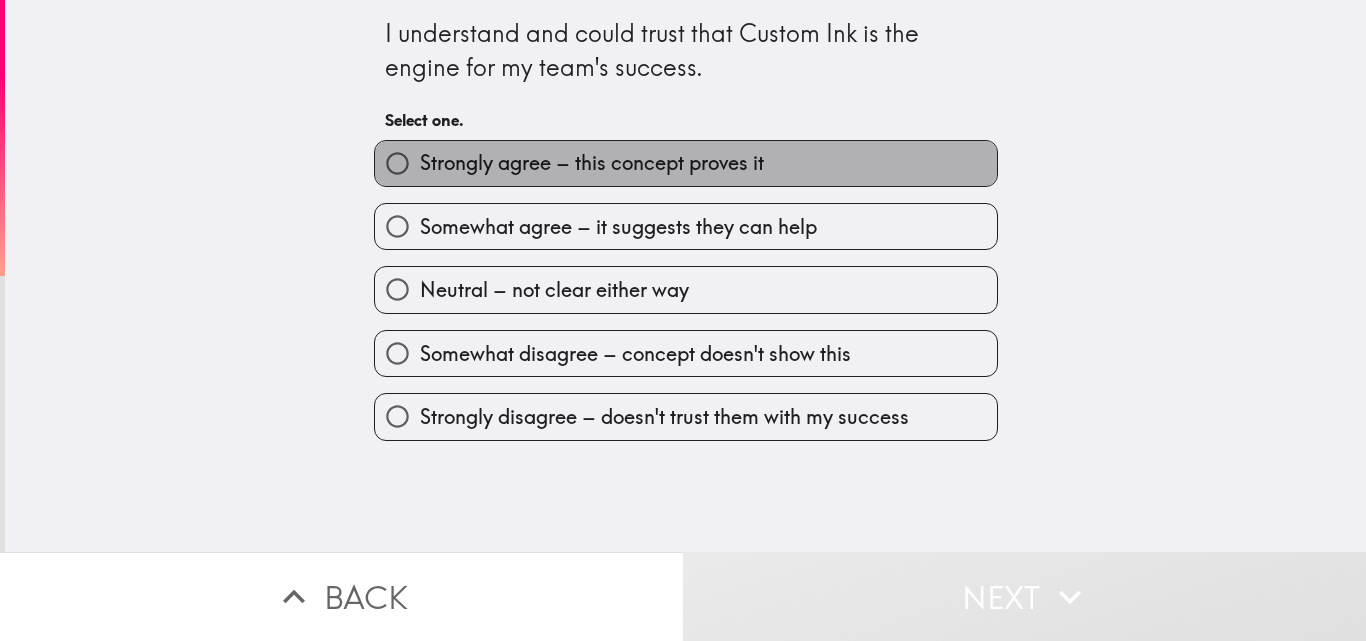 click on "Strongly agree – this concept proves it" at bounding box center (592, 163) 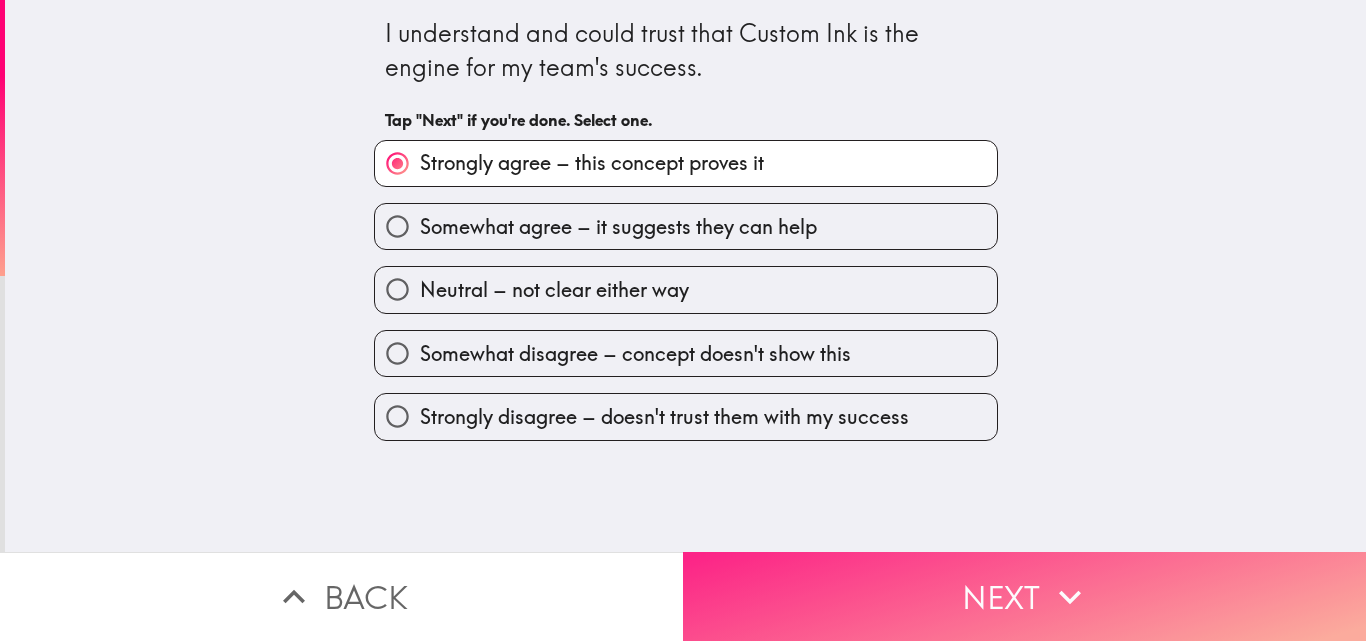 click on "Next" at bounding box center (1024, 596) 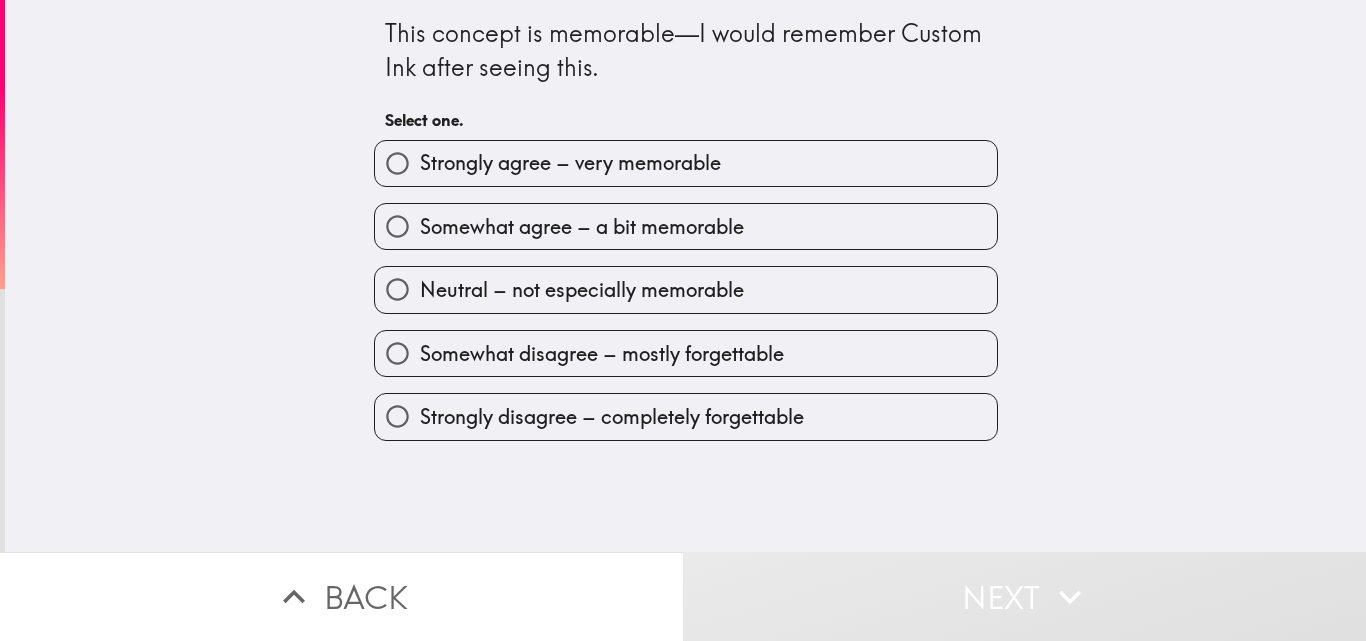 click on "Somewhat agree – a bit memorable" at bounding box center (686, 226) 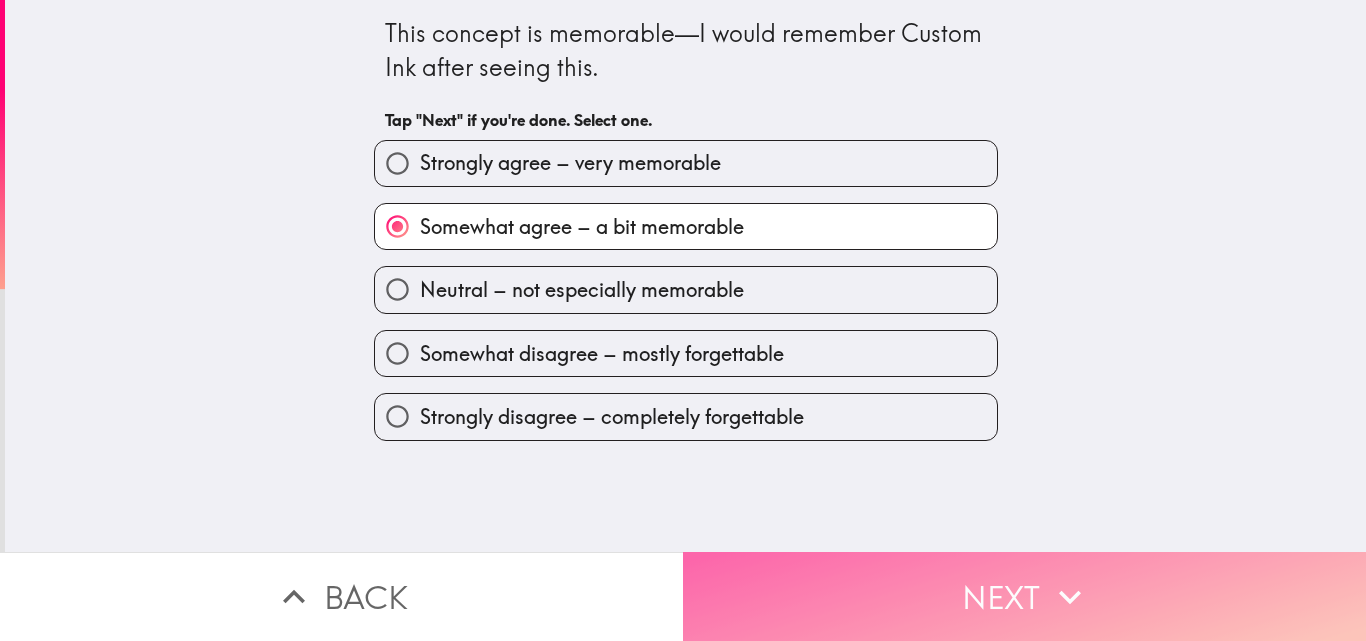 click on "Next" at bounding box center [1024, 596] 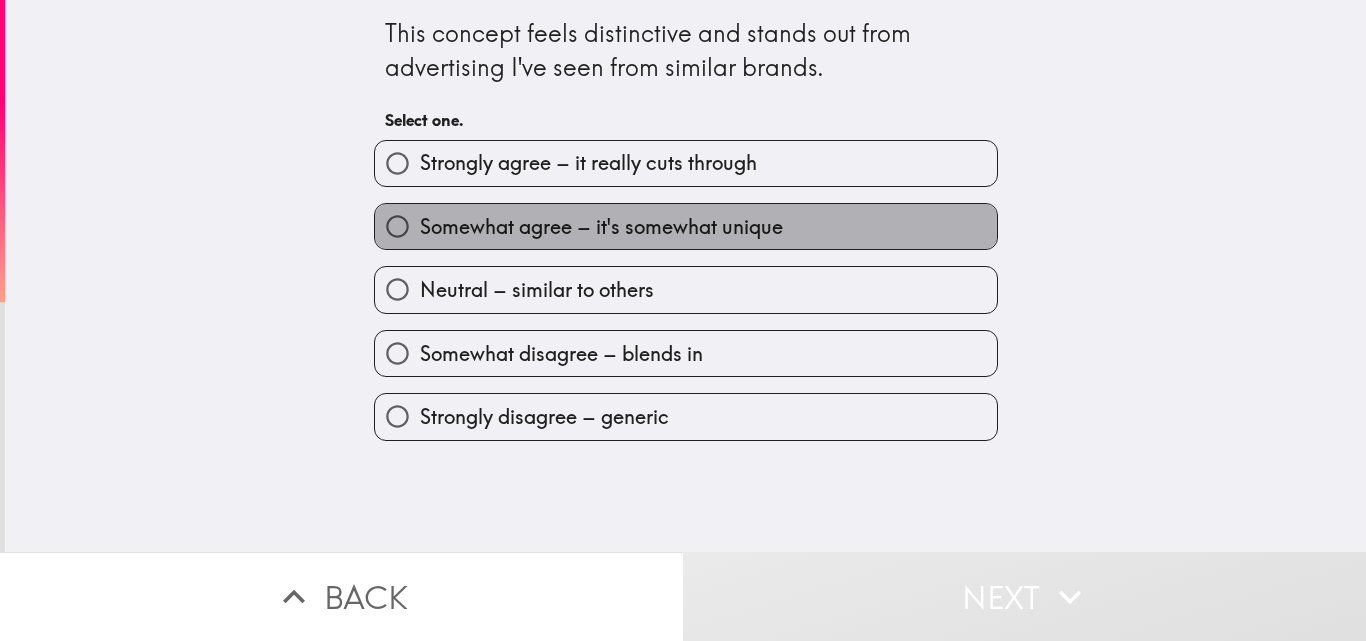 click on "Somewhat agree – it's somewhat unique" at bounding box center [686, 226] 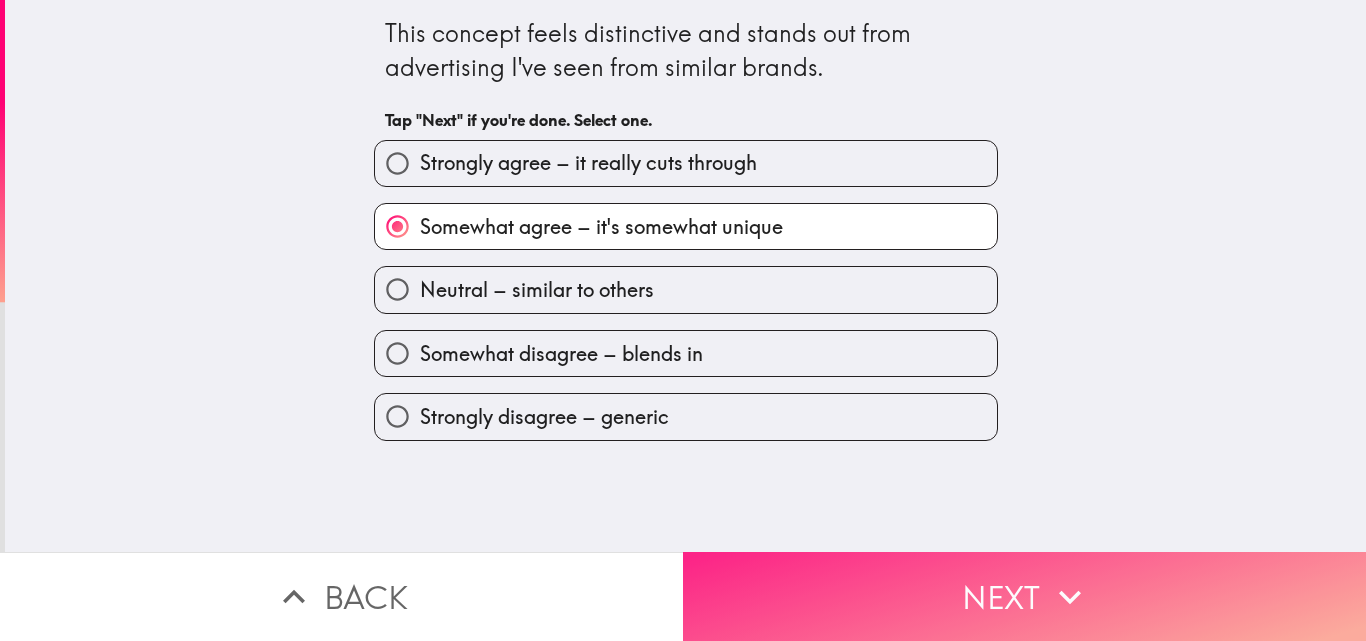 click on "Next" at bounding box center (1024, 596) 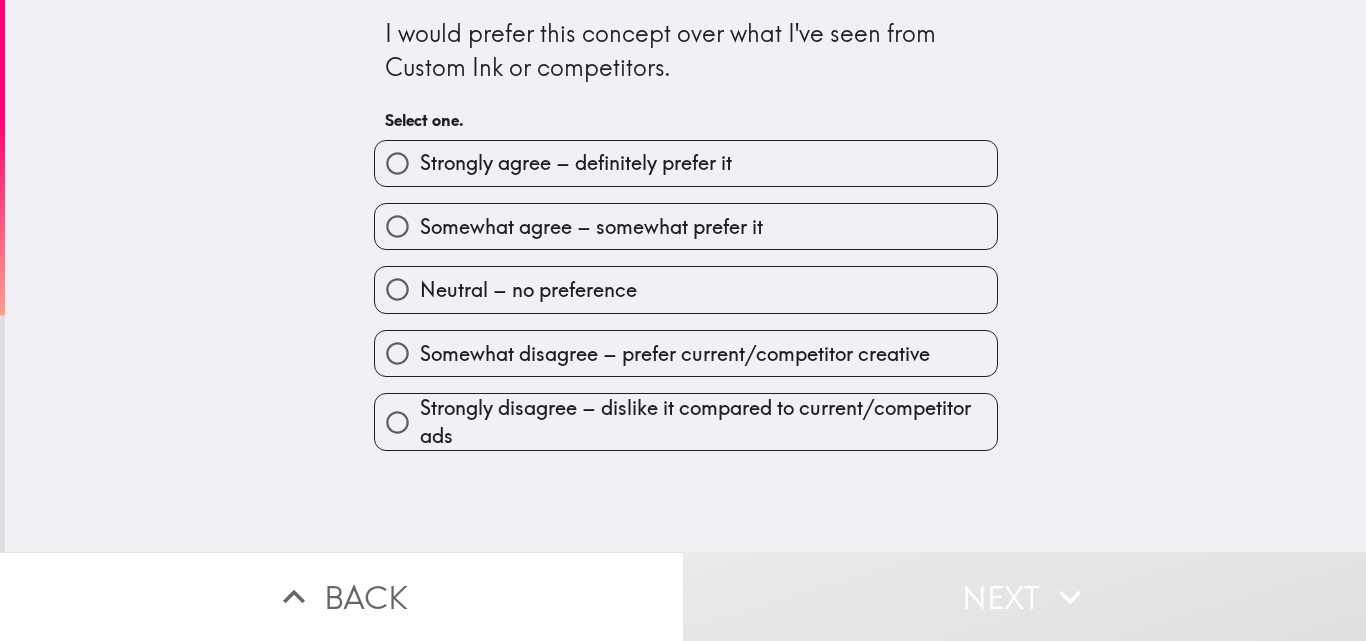 click on "Strongly agree – definitely prefer it" at bounding box center (686, 163) 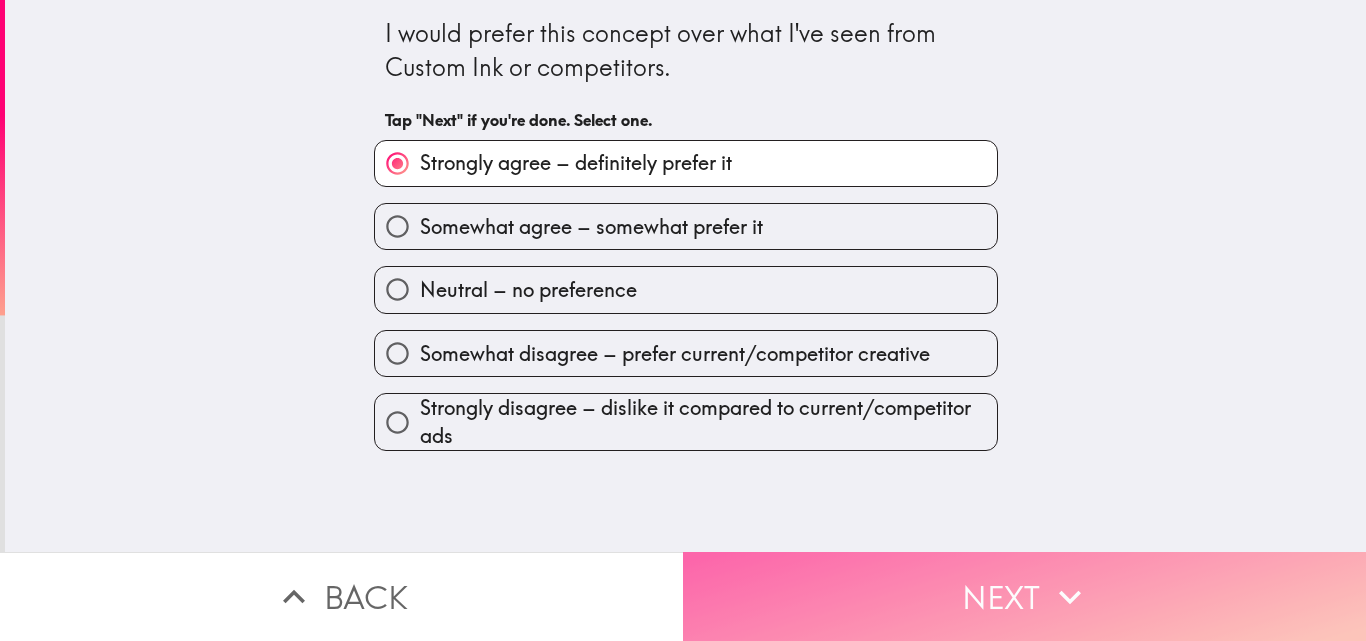 click on "Next" at bounding box center (1024, 596) 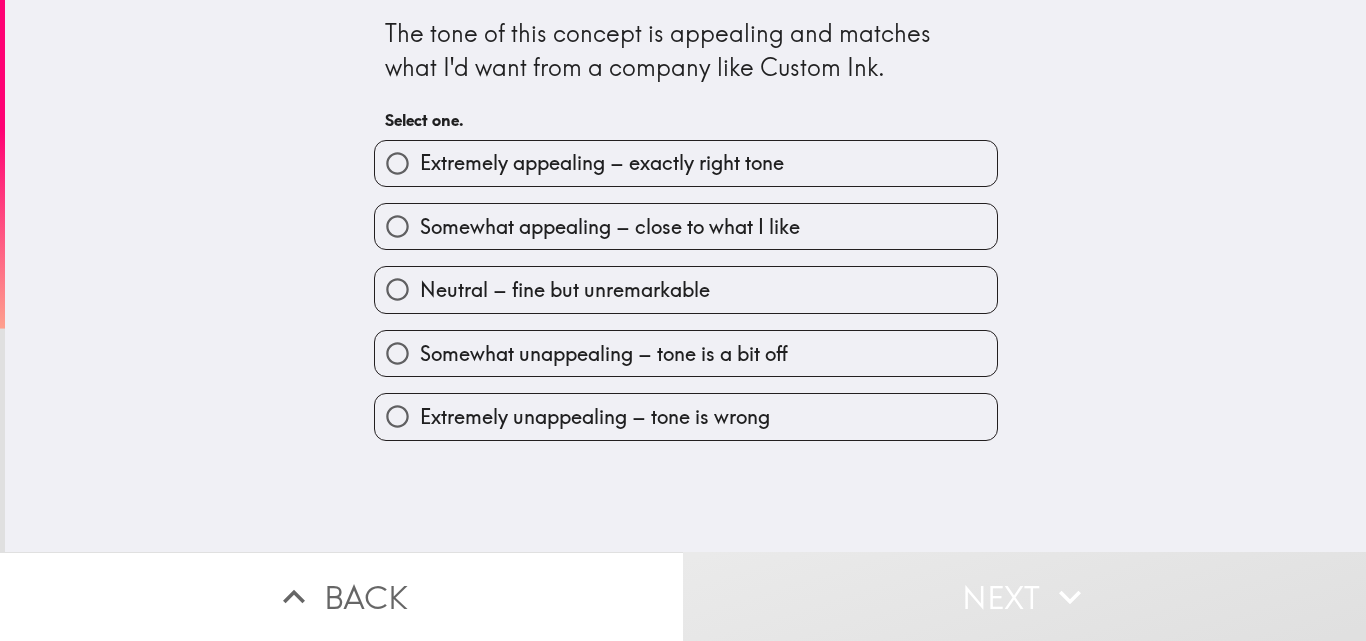 click on "Somewhat appealing – close to what I like" at bounding box center (610, 227) 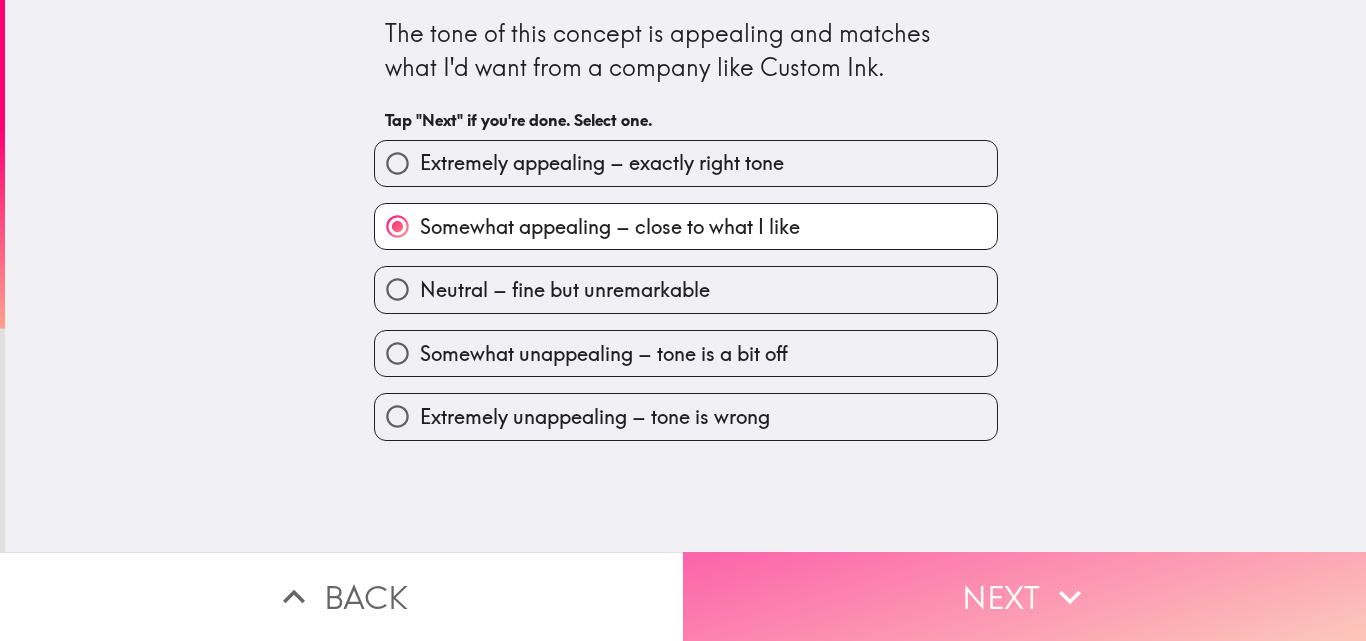 click on "Next" at bounding box center [1024, 596] 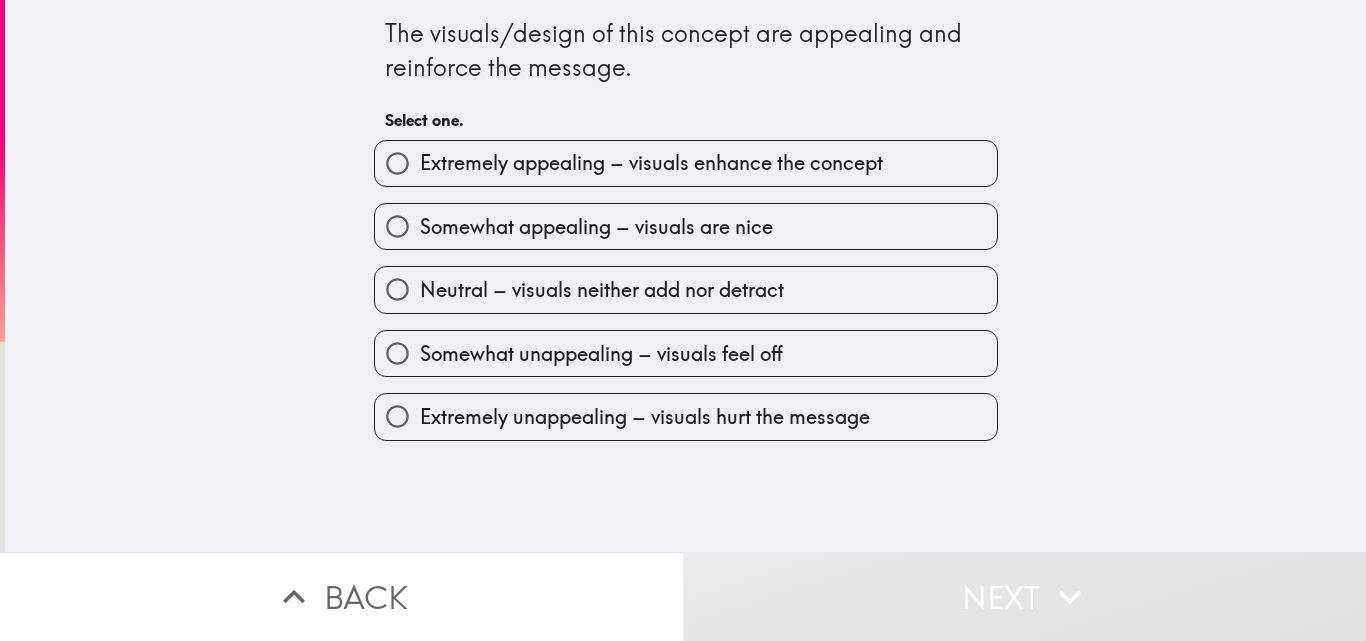 click on "Somewhat appealing – visuals are nice" at bounding box center [596, 227] 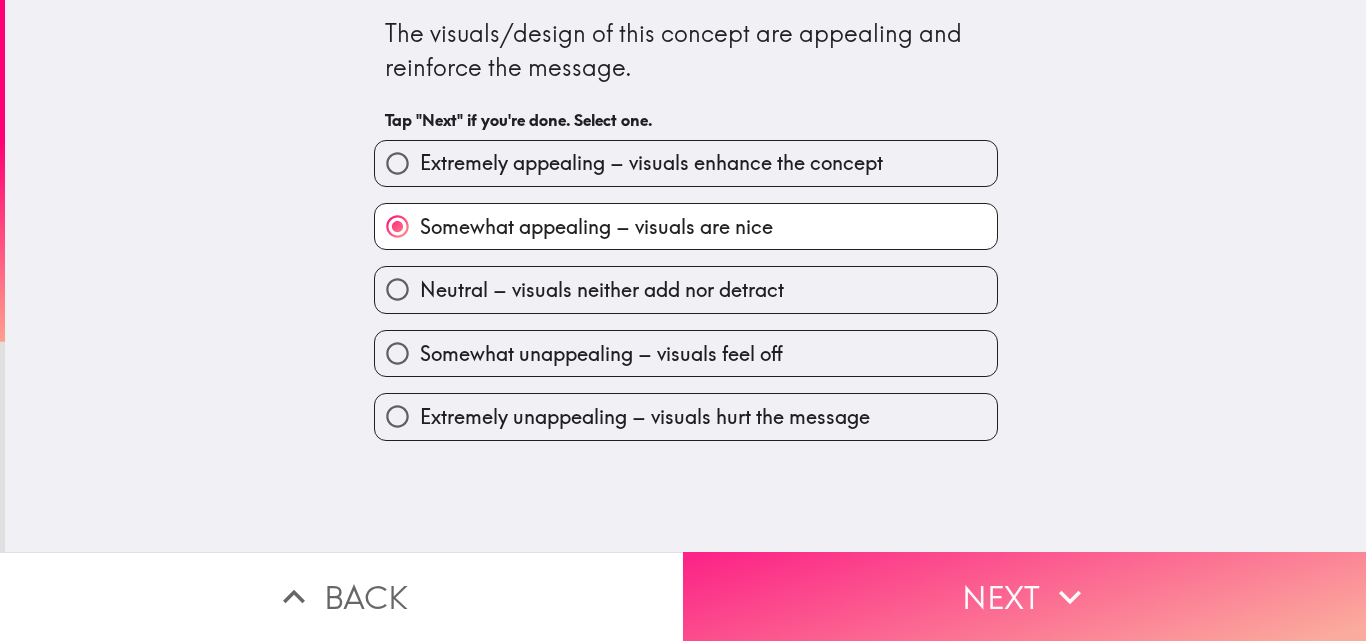 click on "Next" at bounding box center (1024, 596) 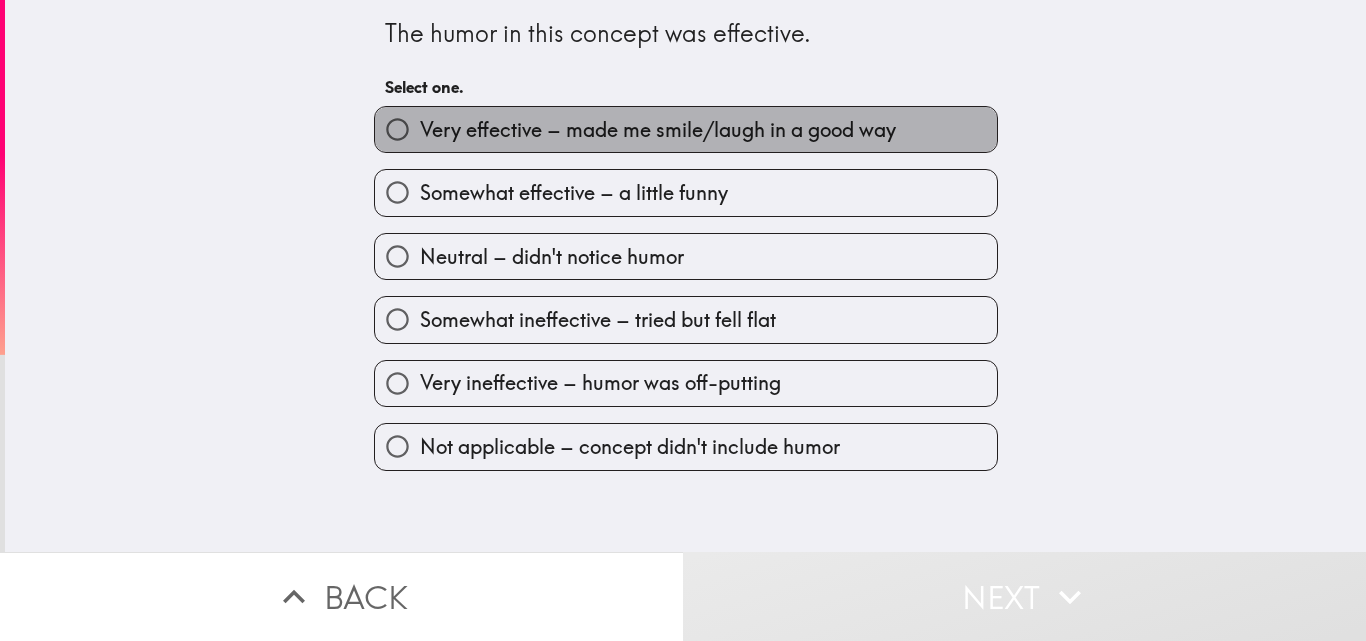 click on "Very effective – made me smile/laugh in a good way" at bounding box center (658, 130) 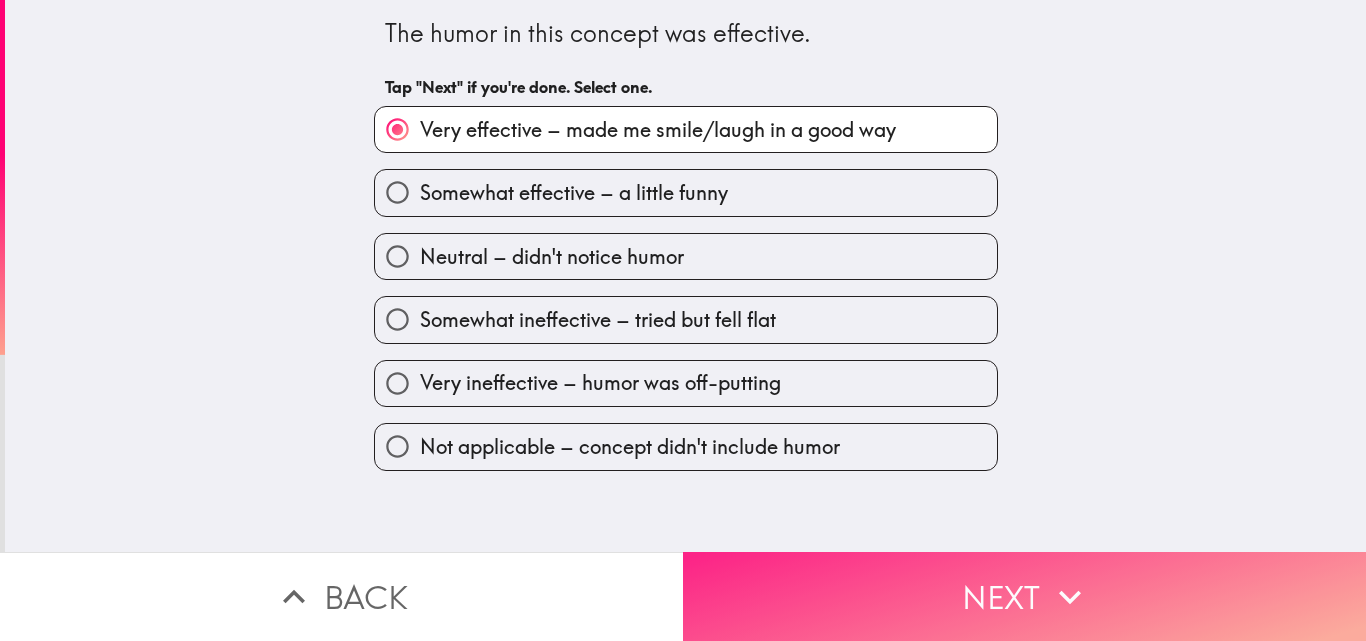 click on "Next" at bounding box center [1024, 596] 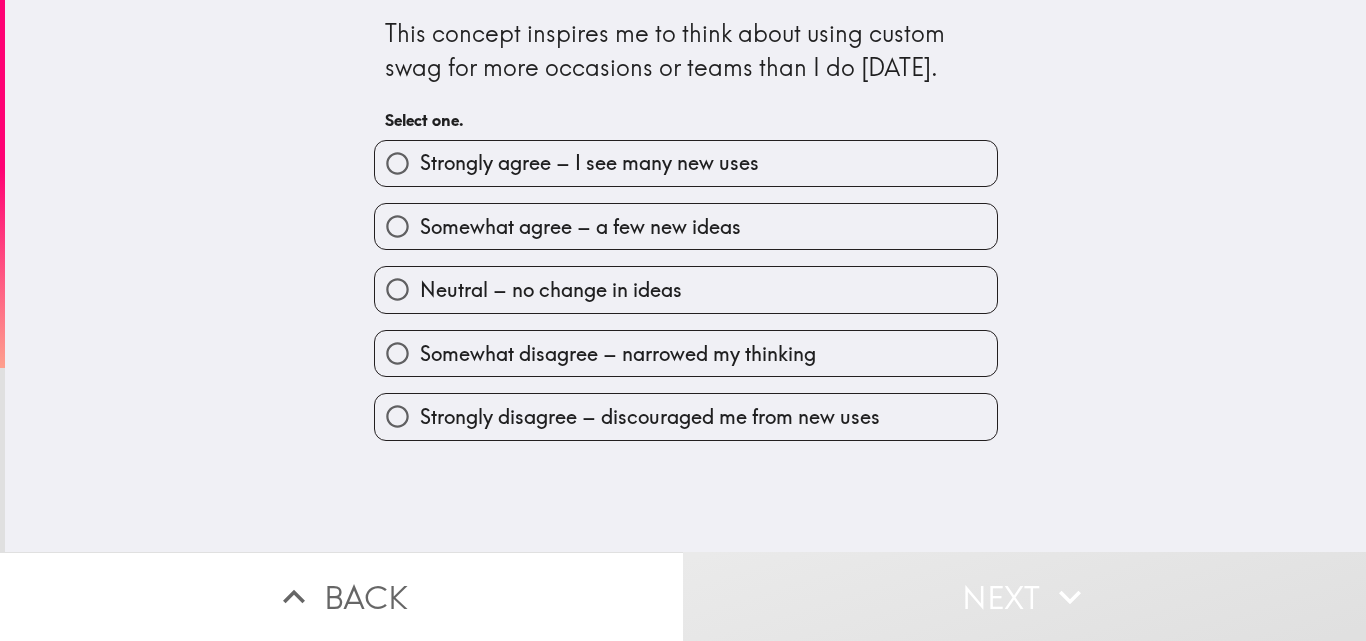 click on "Somewhat agree – a few new ideas" at bounding box center (686, 226) 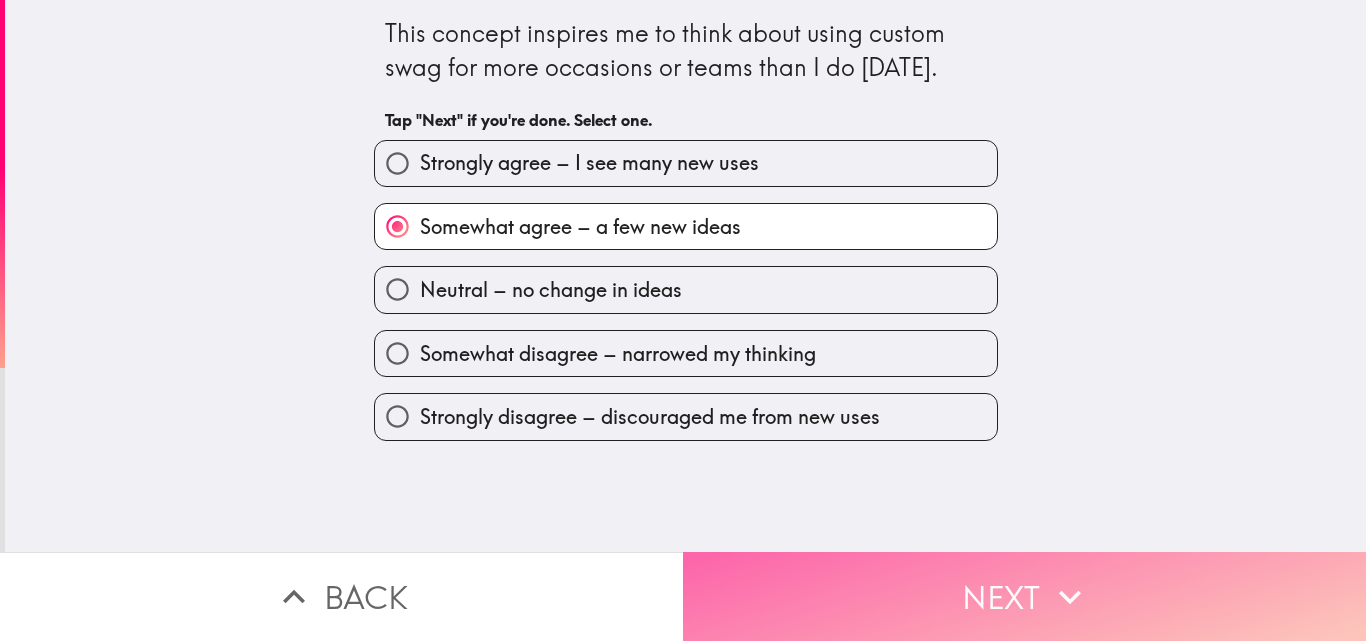 click on "Next" at bounding box center [1024, 596] 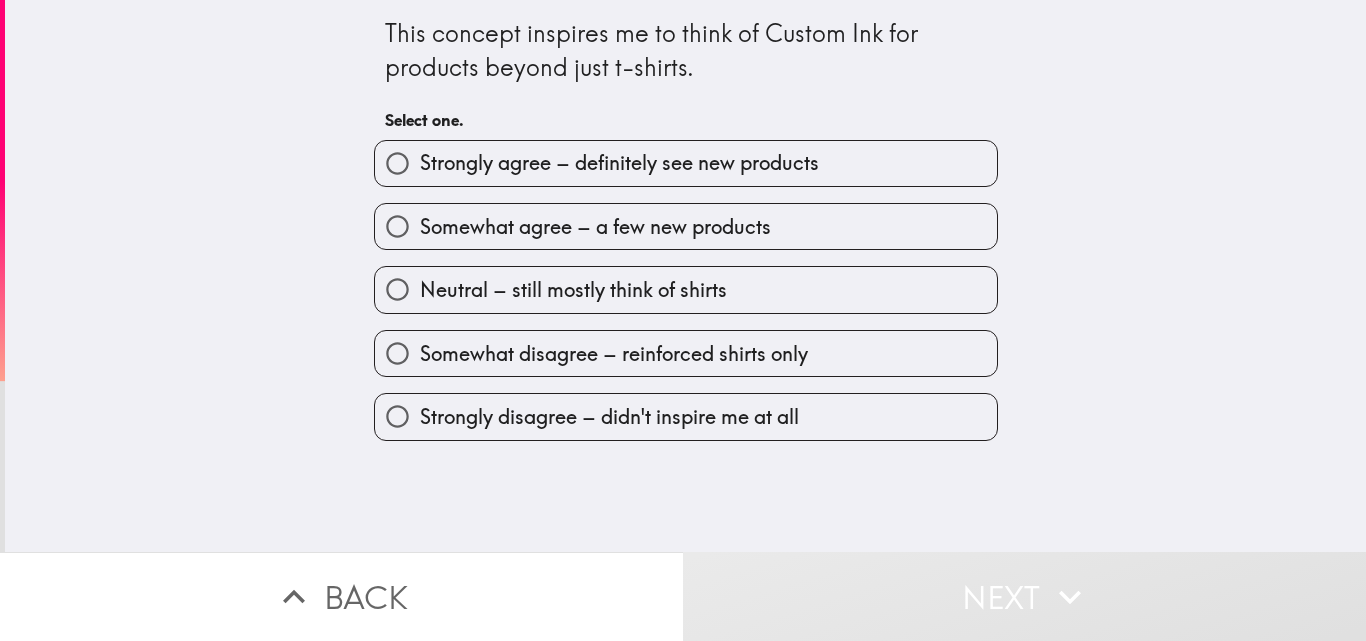 click on "Somewhat agree – a few new products" at bounding box center (686, 226) 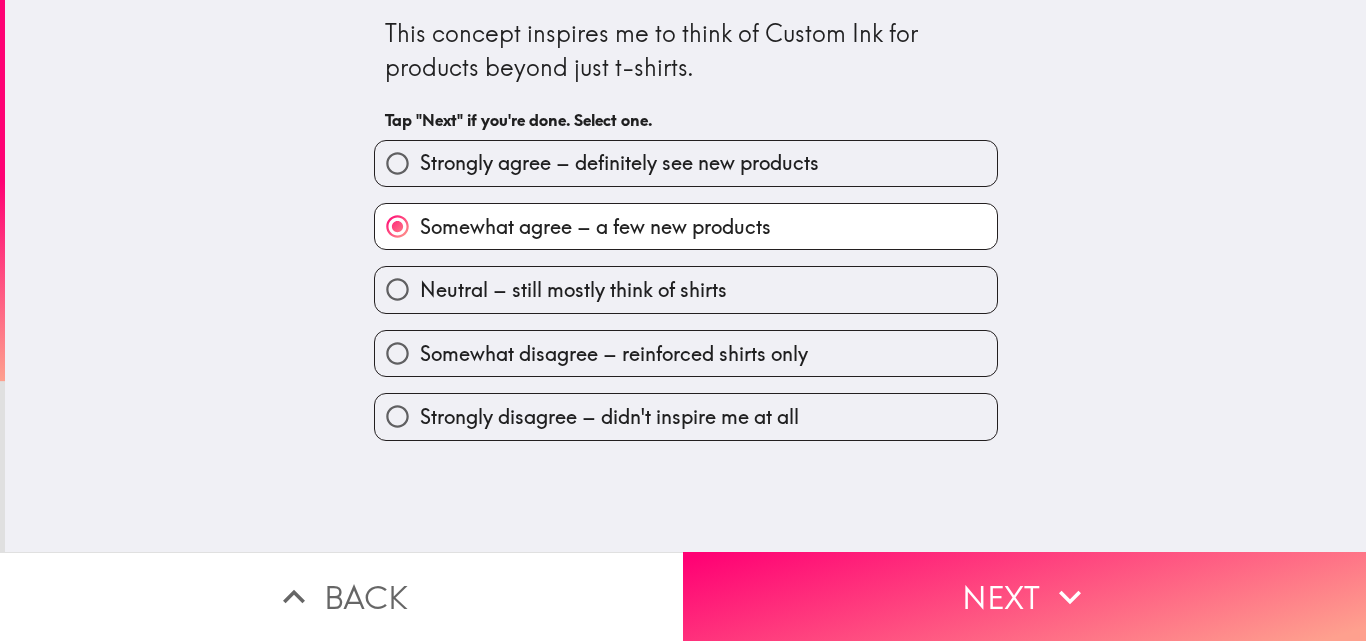 click on "This concept inspires me to think of Custom Ink for products beyond just t-shirts. Tap "Next" if you're done.   Select one. Strongly agree – definitely see new products Somewhat agree – a few new products Neutral – still mostly think of shirts Somewhat disagree – reinforced shirts only Strongly disagree – didn't inspire me at all" at bounding box center [685, 276] 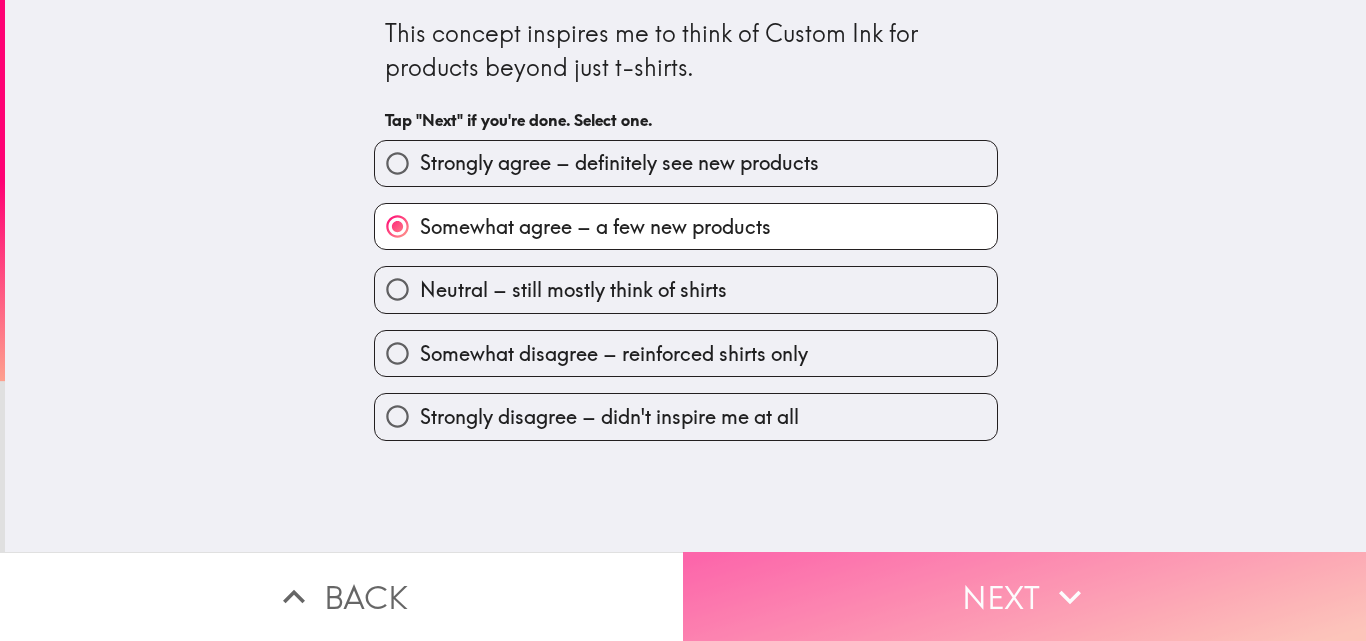 click on "Next" at bounding box center (1024, 596) 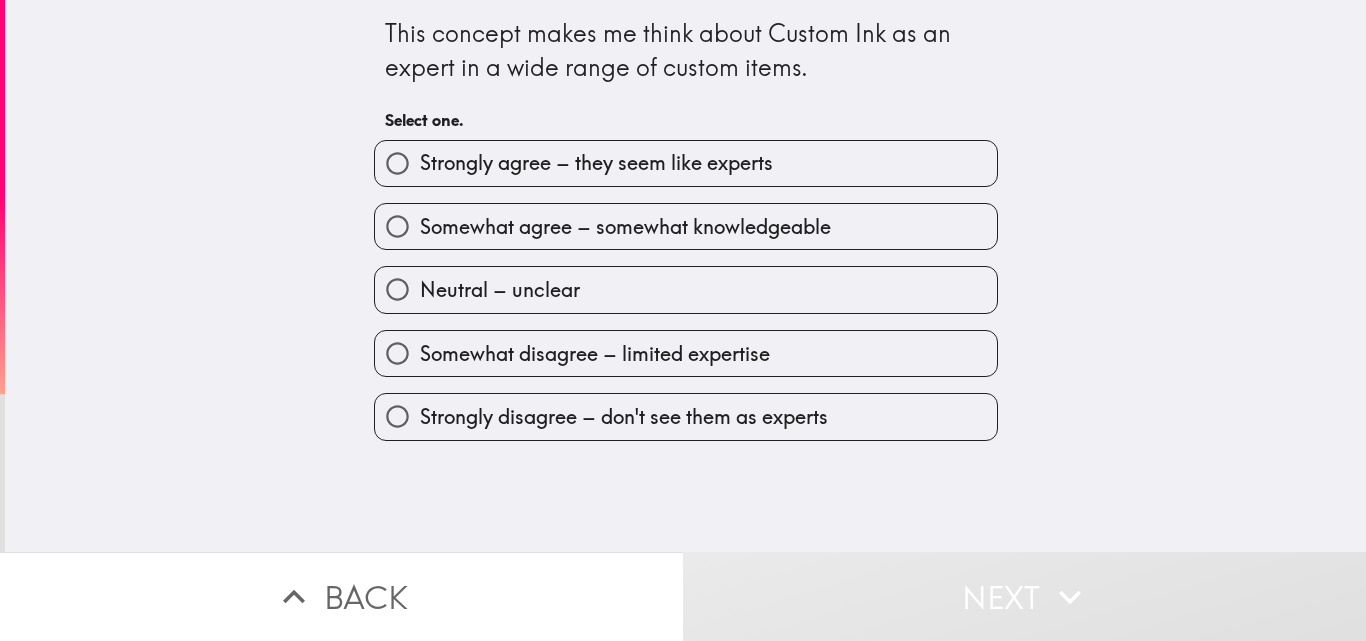 click on "Somewhat agree – somewhat knowledgeable" at bounding box center [625, 227] 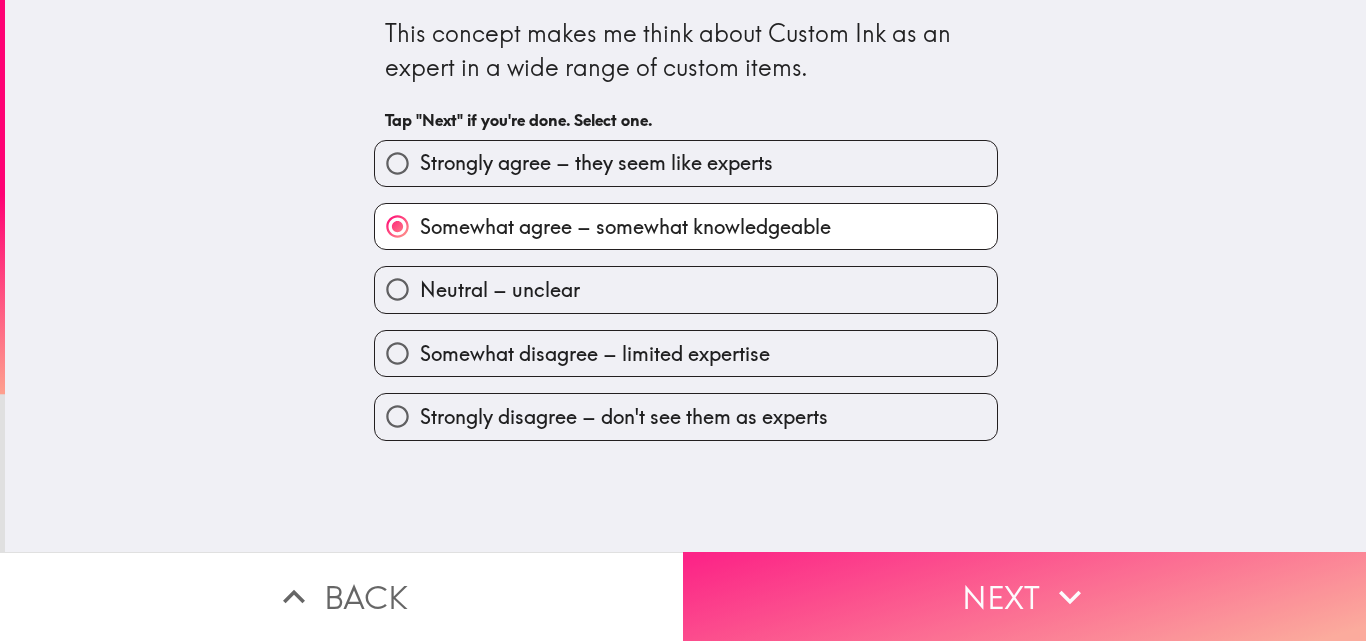 click on "Next" at bounding box center (1024, 596) 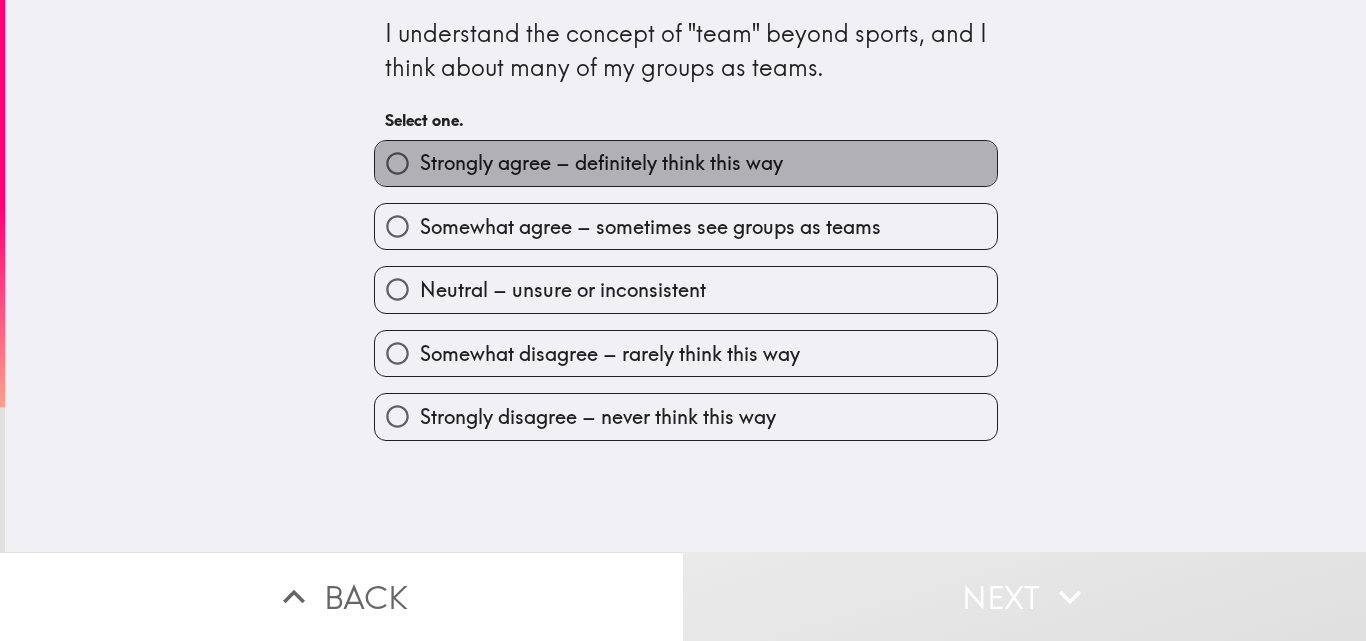 click on "Strongly agree – definitely think this way" at bounding box center [686, 163] 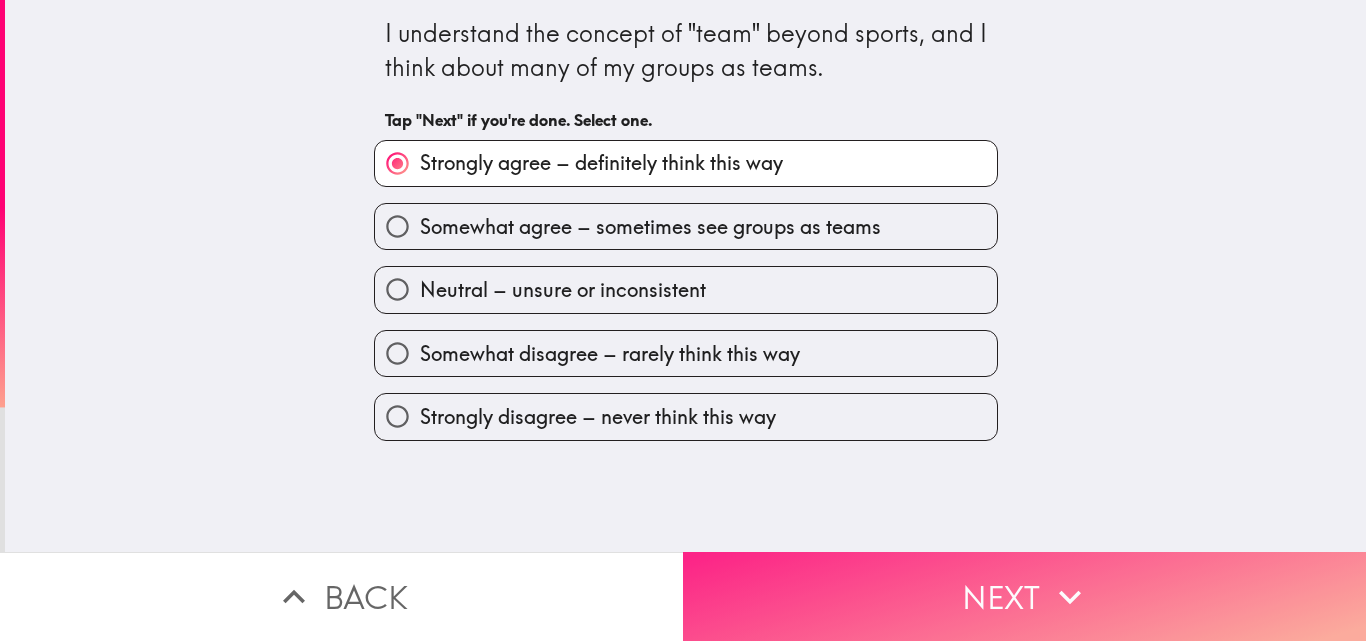 click on "Next" at bounding box center (1024, 596) 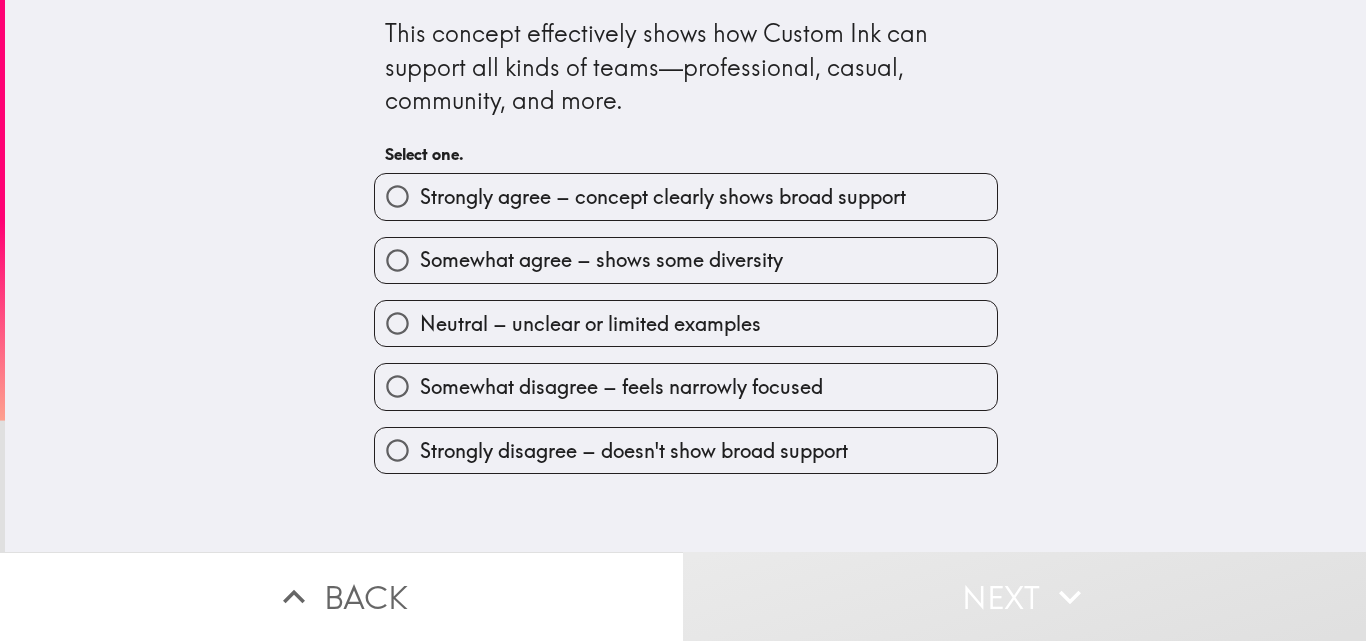 click on "Somewhat agree – shows some diversity" at bounding box center [686, 260] 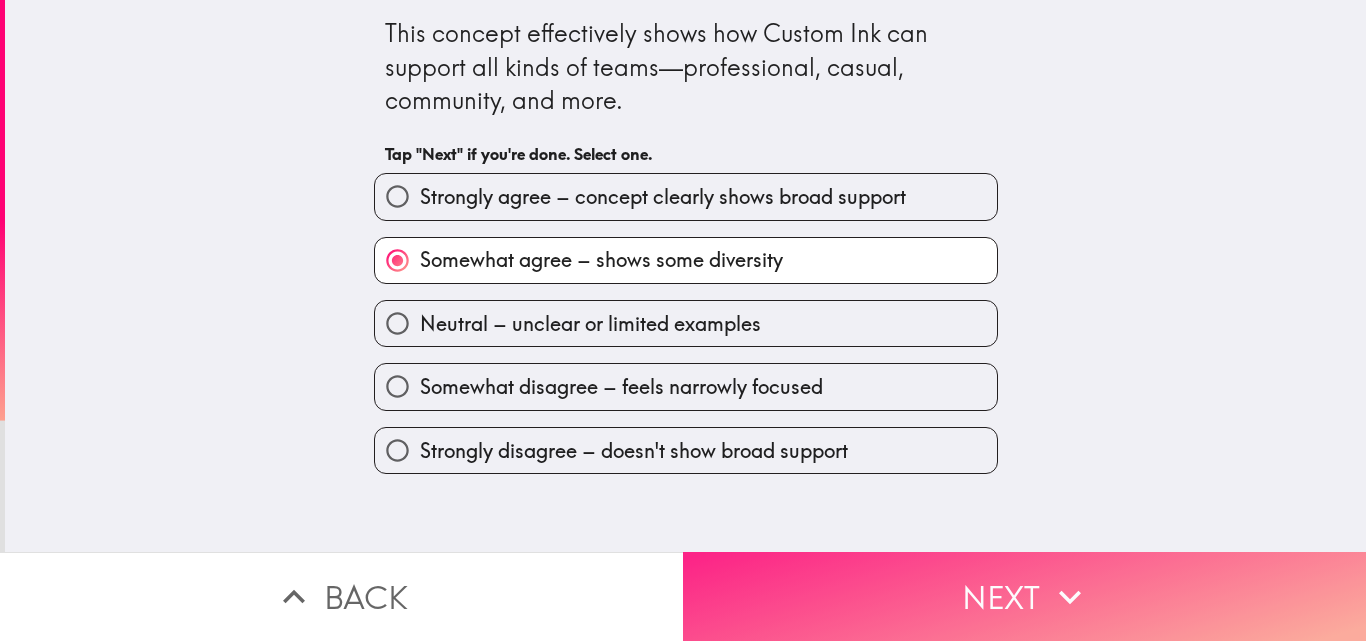 click on "Next" at bounding box center (1024, 596) 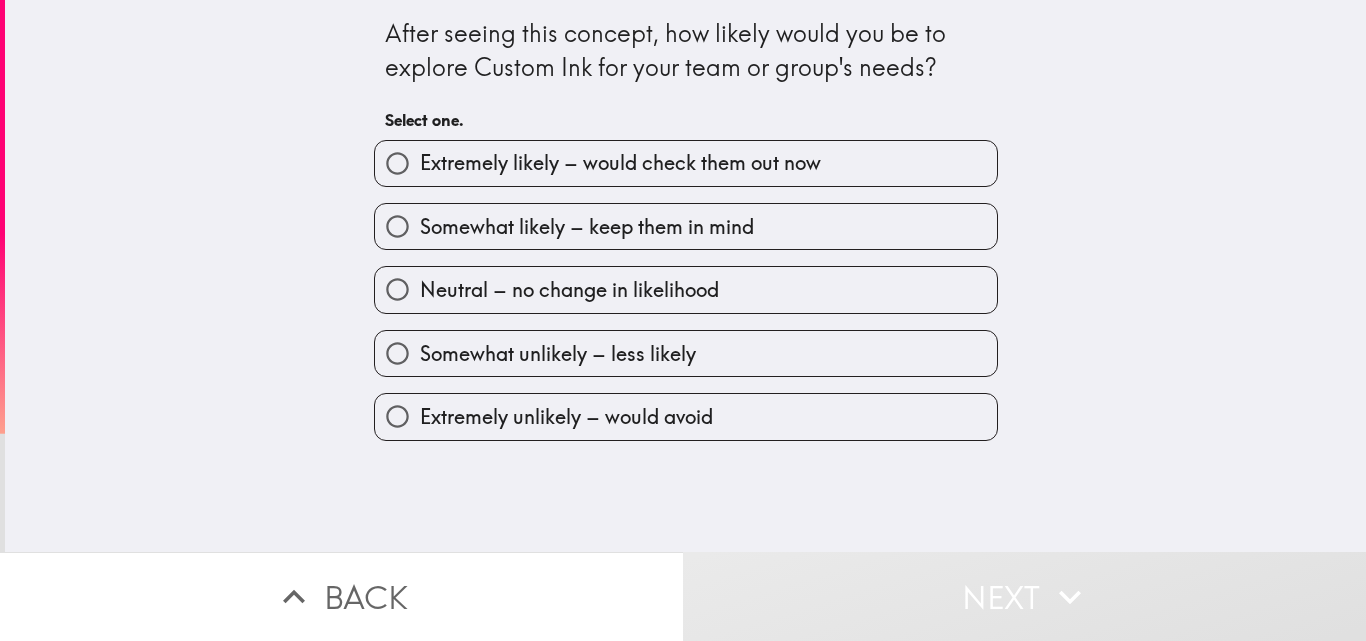click on "Extremely likely – would check them out now" at bounding box center [620, 163] 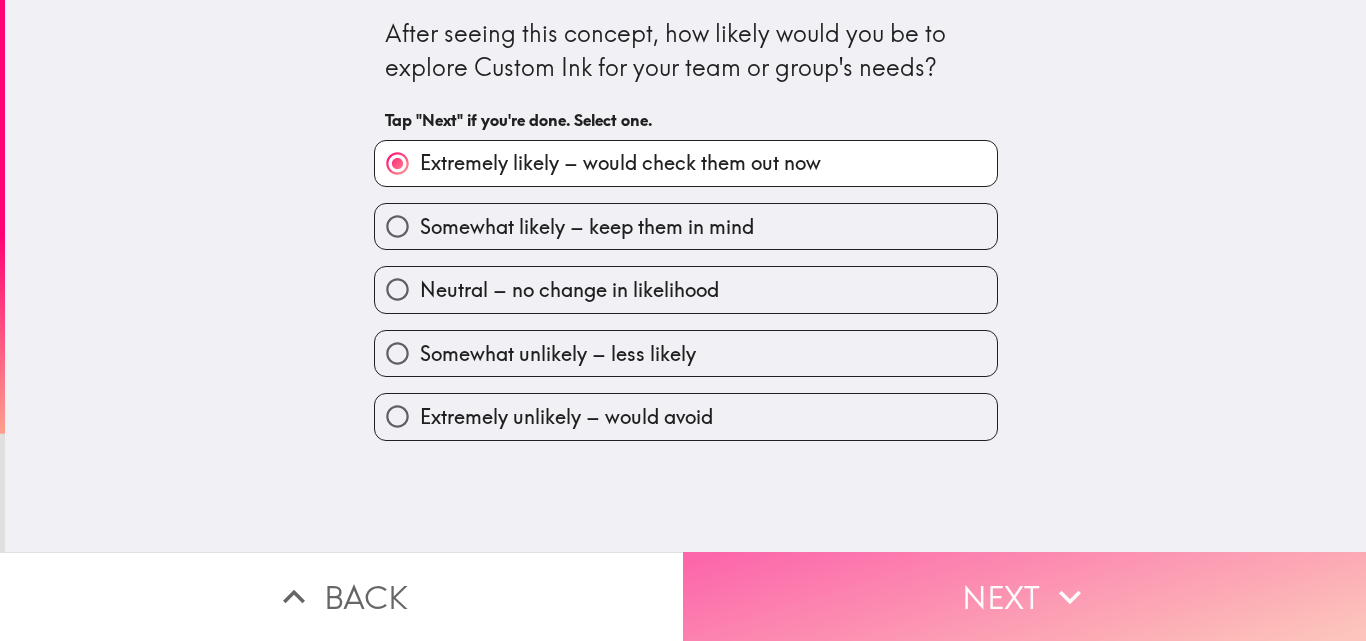 click on "Next" at bounding box center [1024, 596] 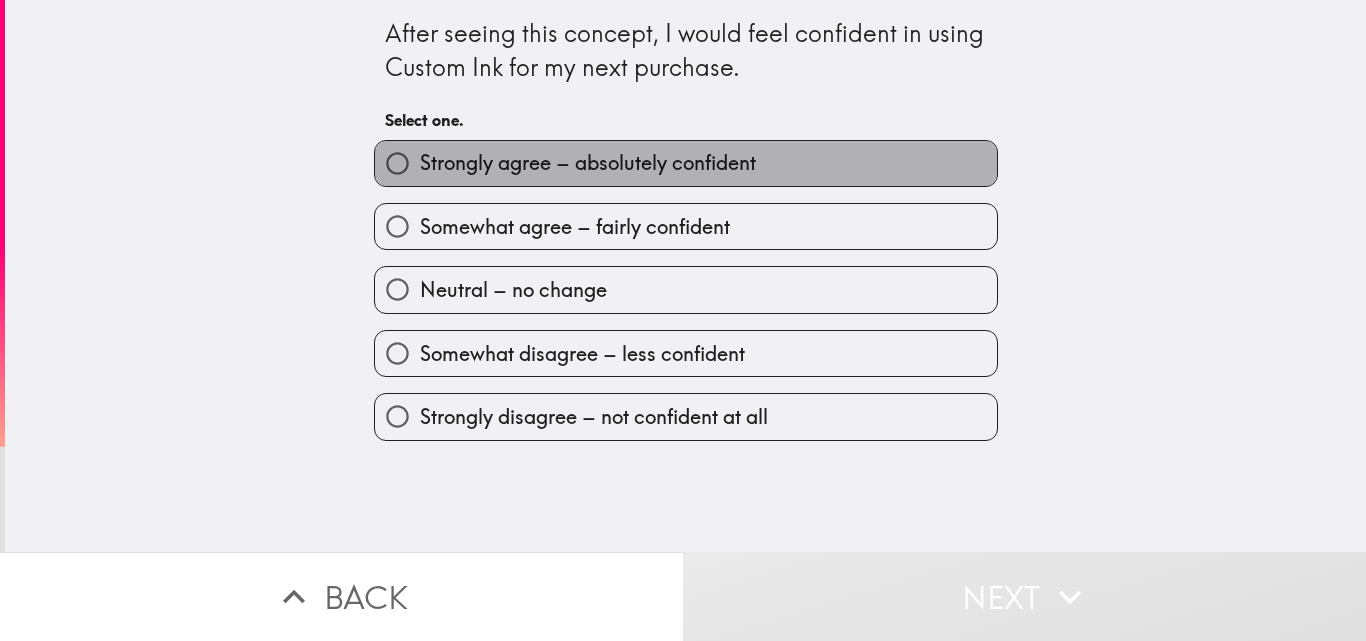 click on "Strongly agree – absolutely confident" at bounding box center (686, 163) 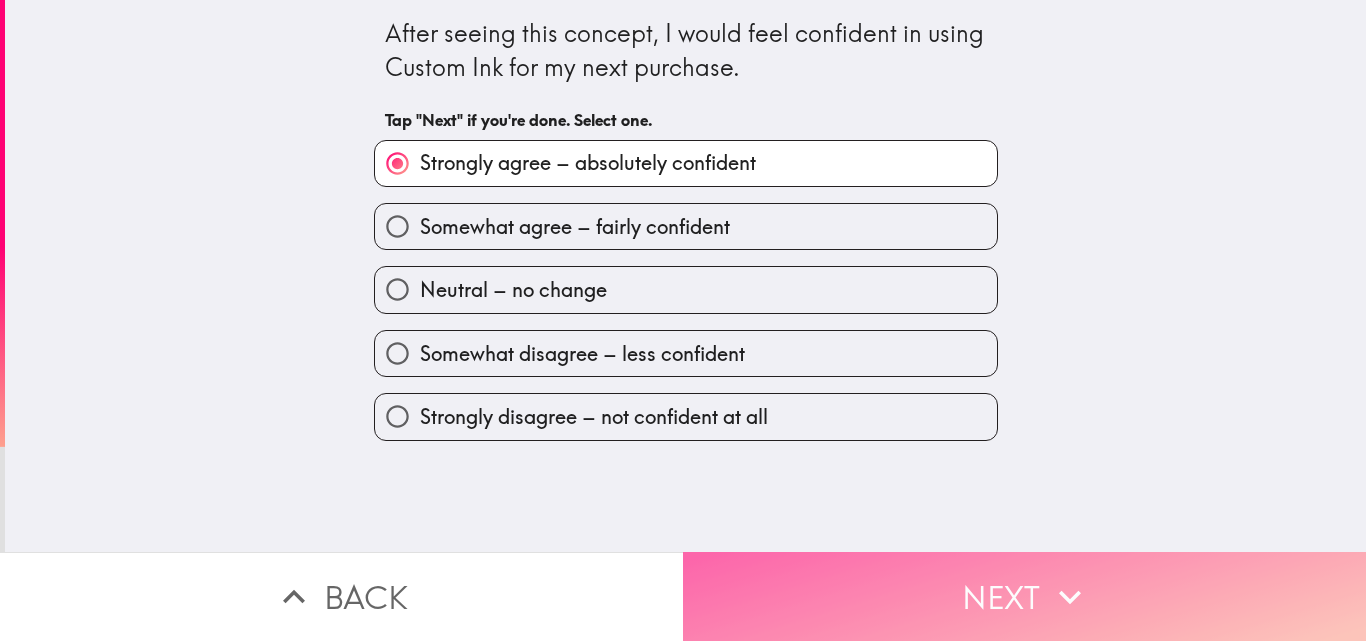 click on "Next" at bounding box center (1024, 596) 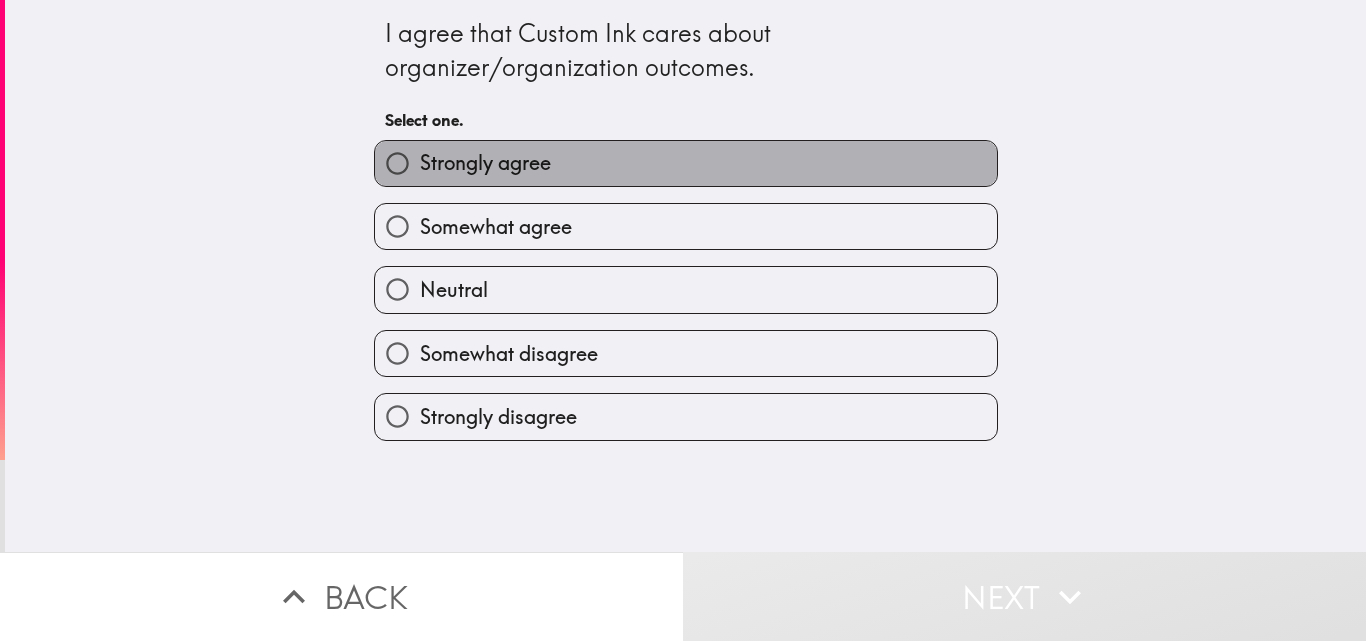 click on "Strongly agree" at bounding box center [686, 163] 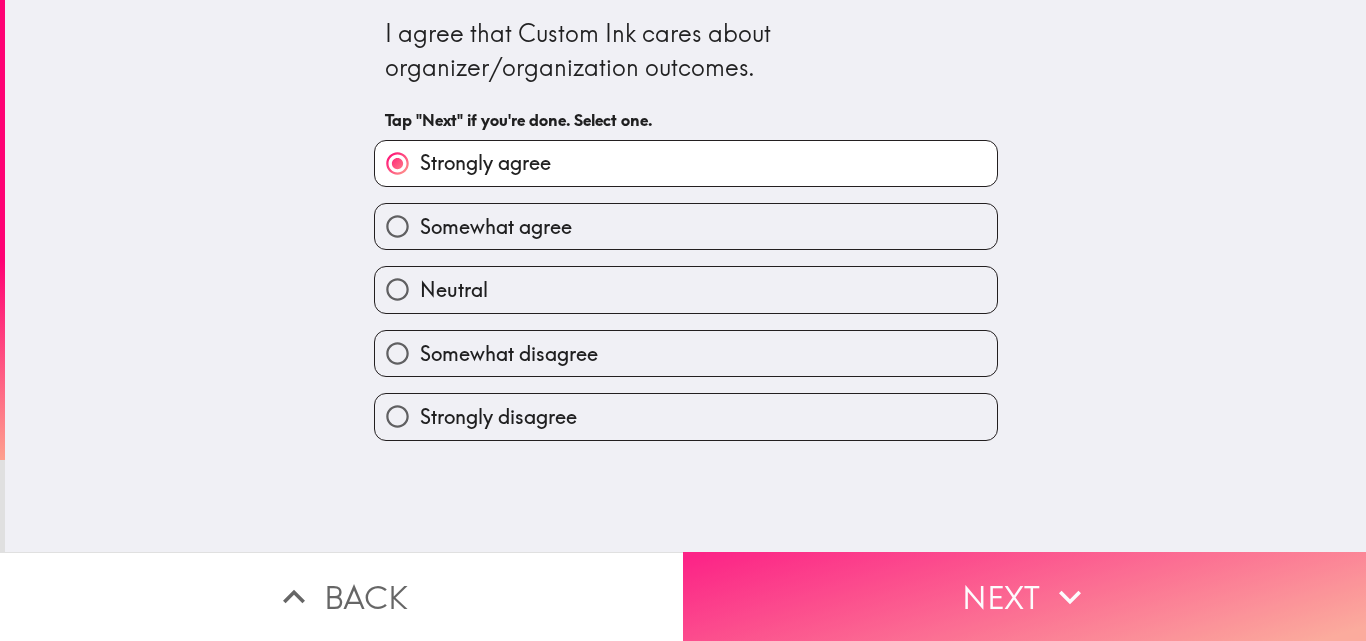 click on "Next" at bounding box center (1024, 596) 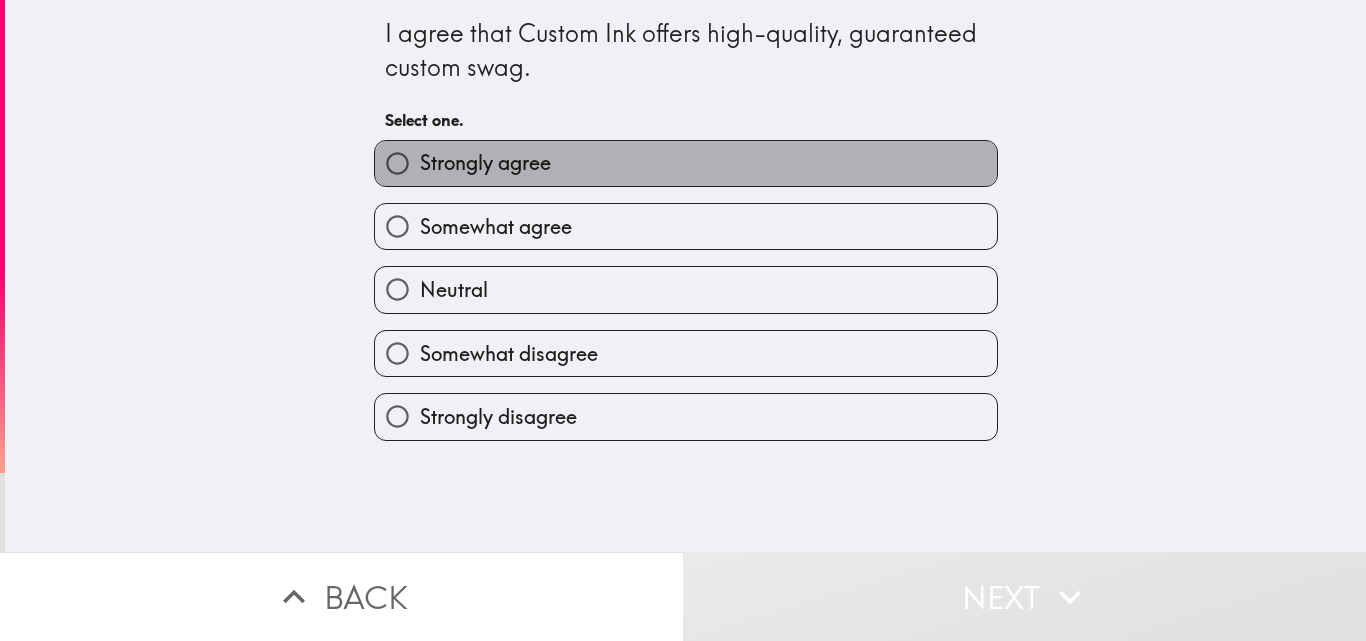 click on "Strongly agree" at bounding box center (686, 163) 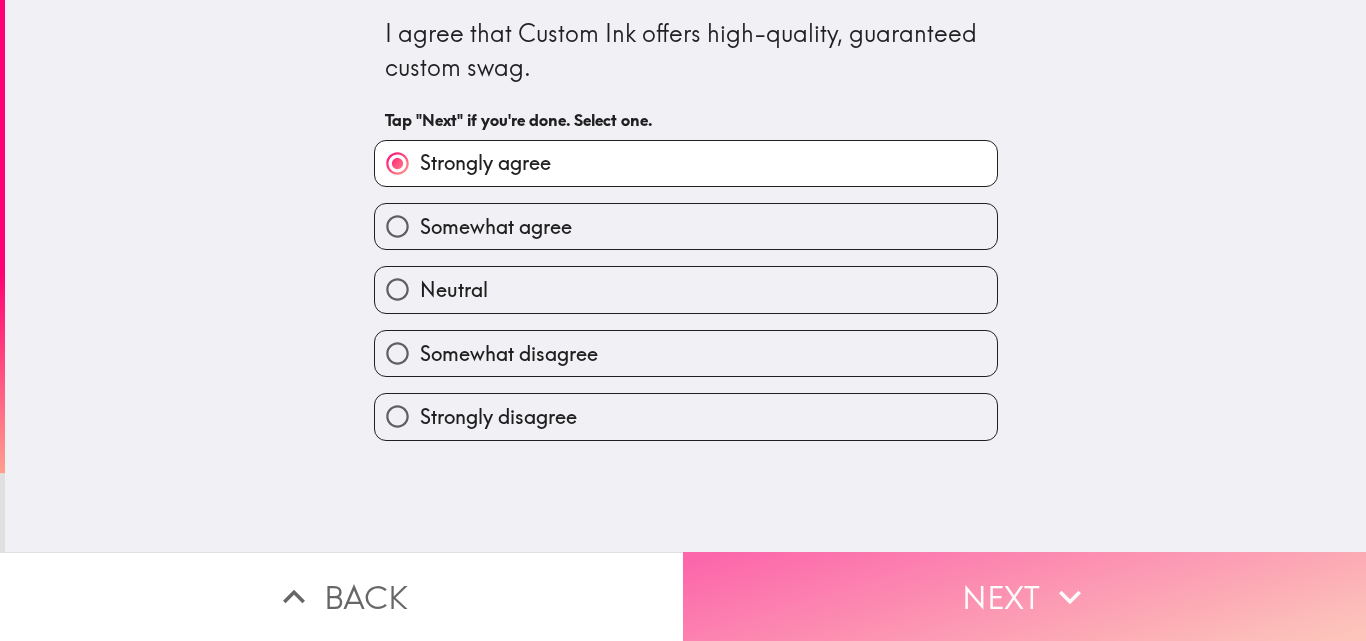 click on "Next" at bounding box center (1024, 596) 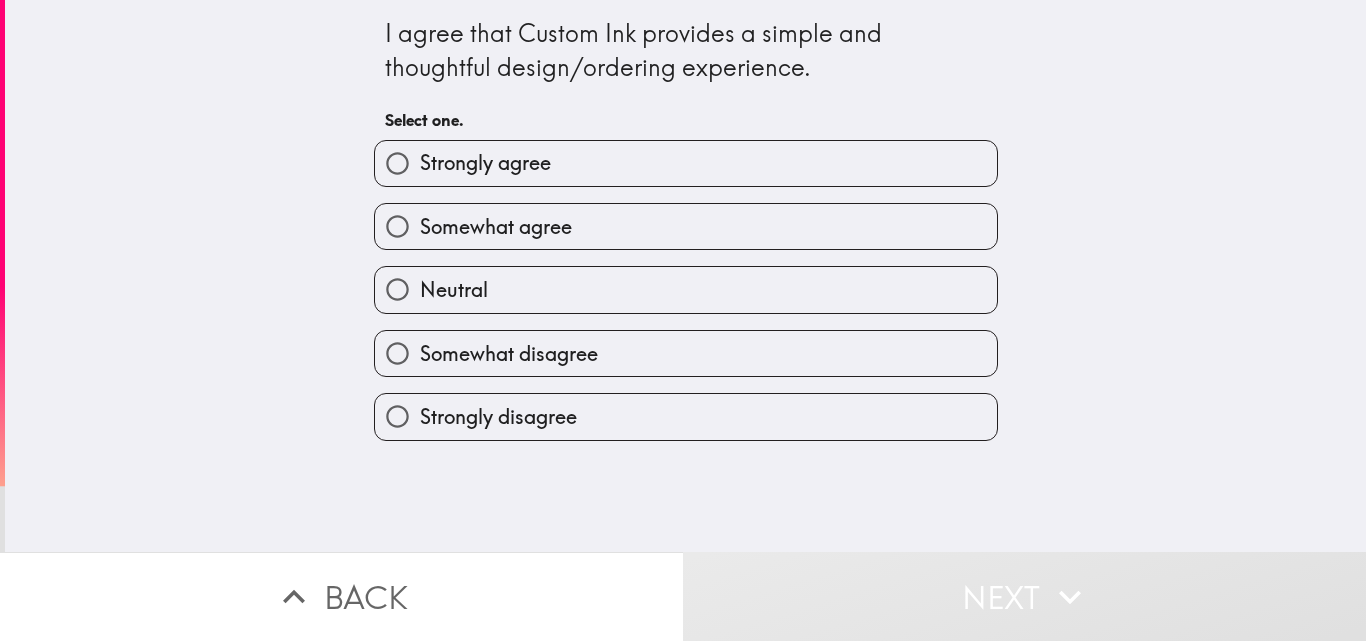 click on "Somewhat agree" at bounding box center (686, 226) 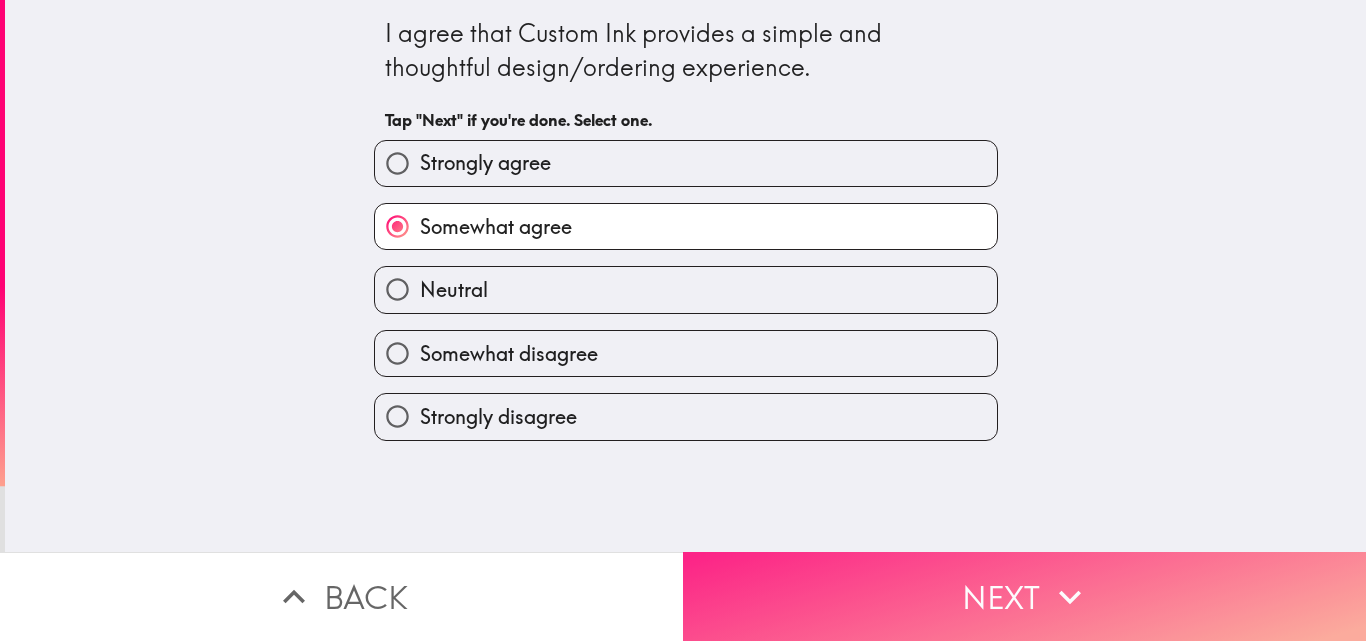 click on "Next" at bounding box center (1024, 596) 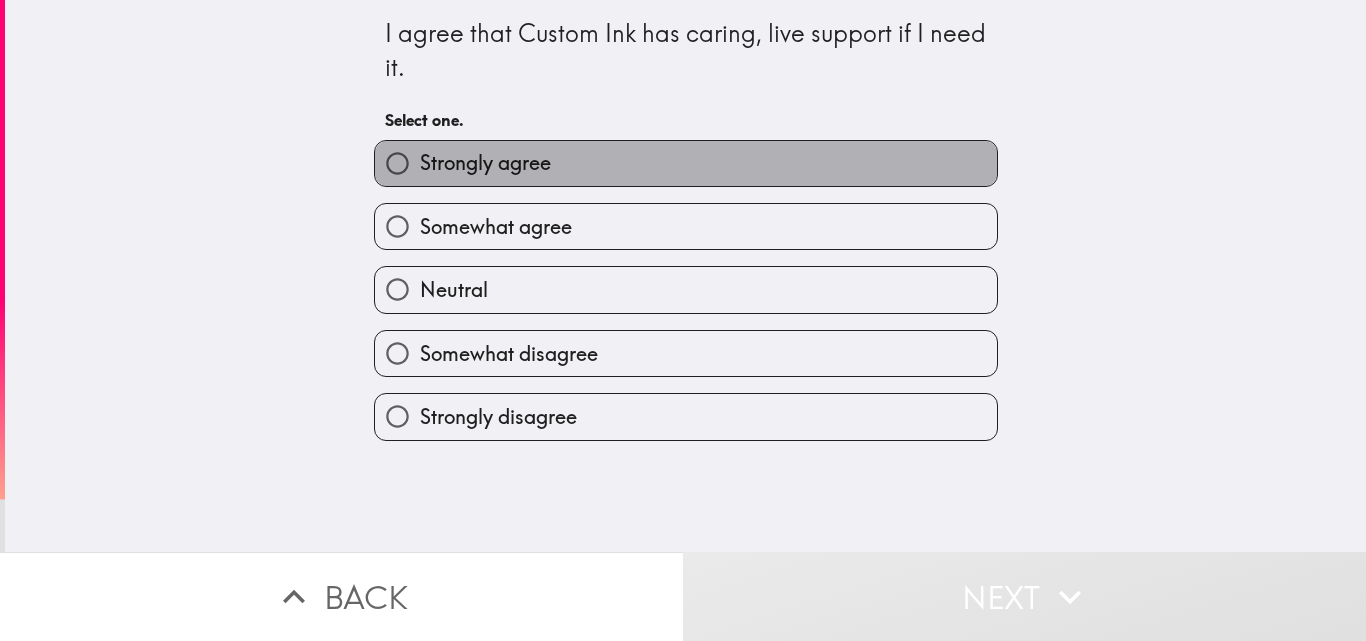 click on "Strongly agree" at bounding box center [686, 163] 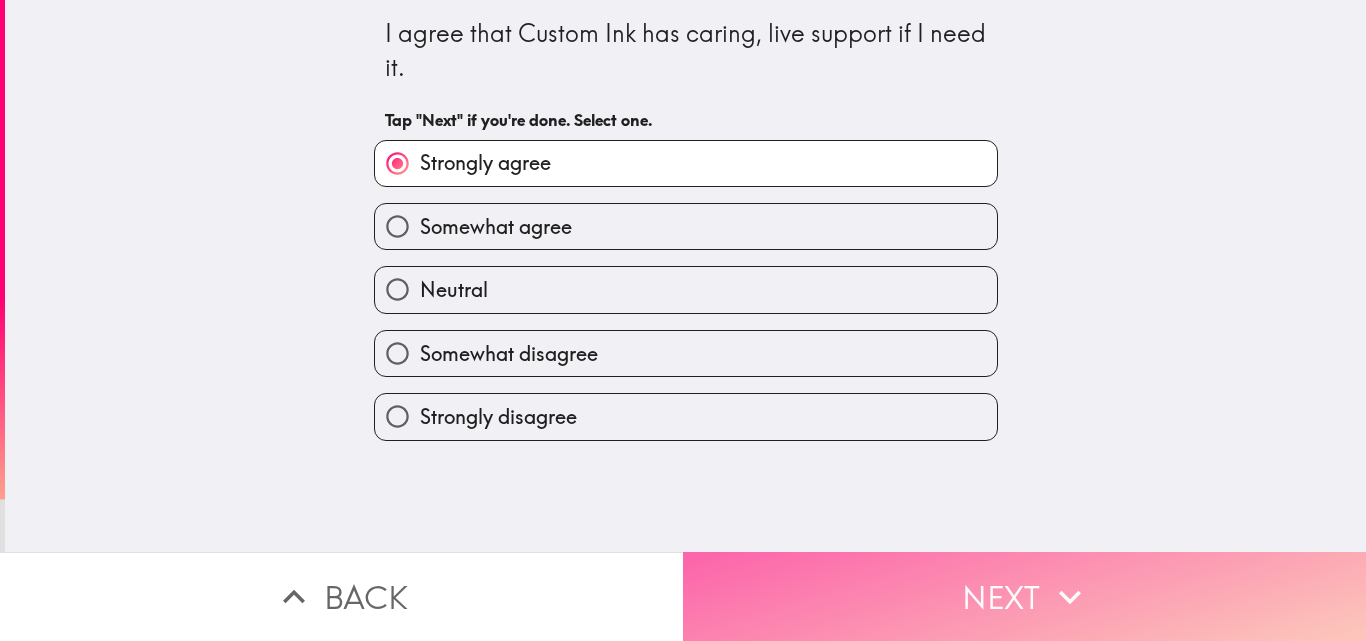 click on "Next" at bounding box center (1024, 596) 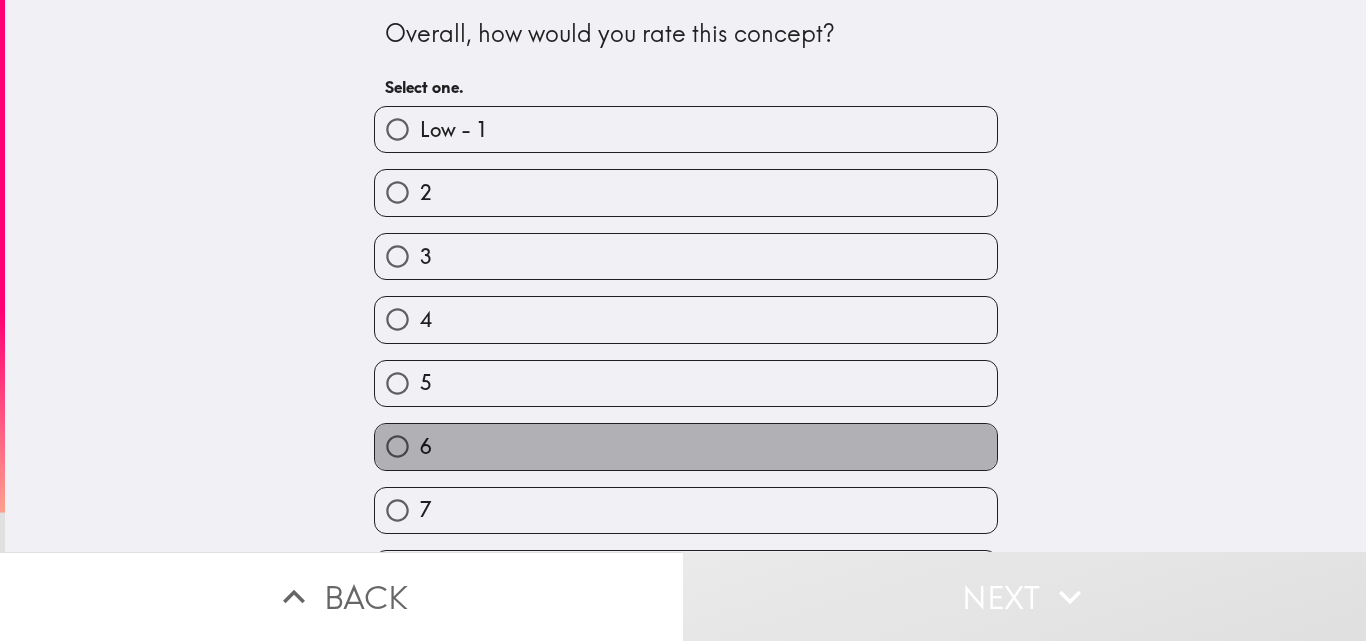 click on "6" at bounding box center (686, 446) 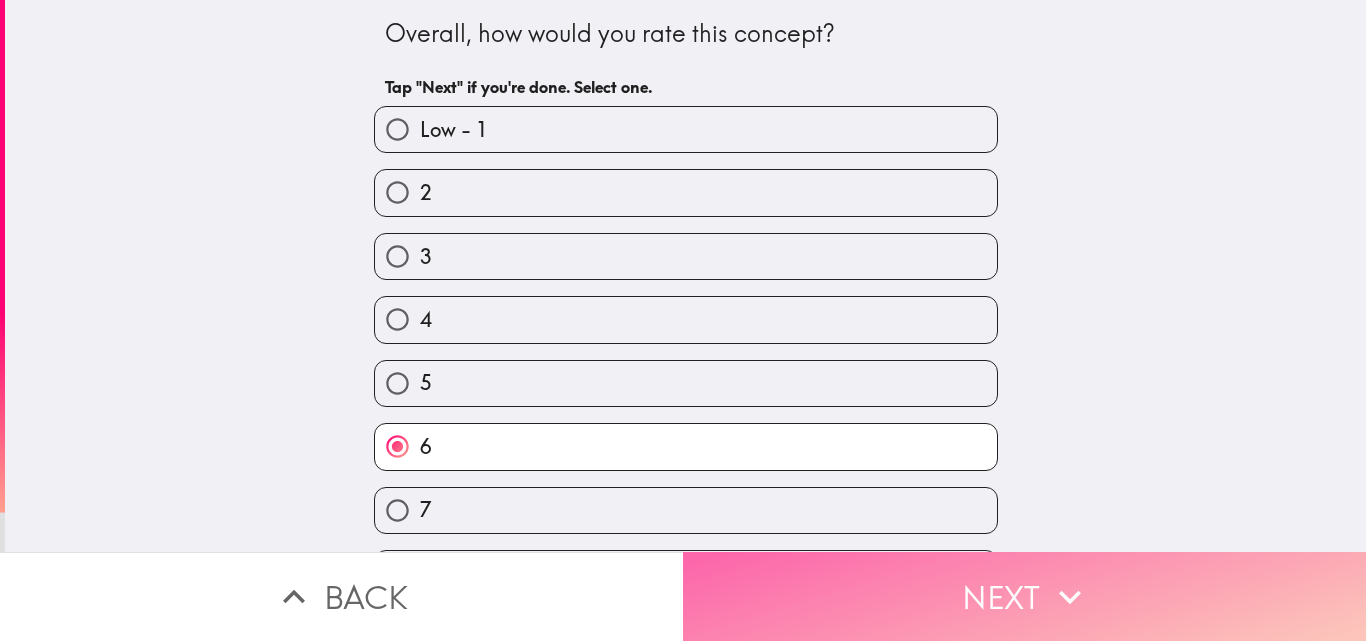 click on "Next" at bounding box center (1024, 596) 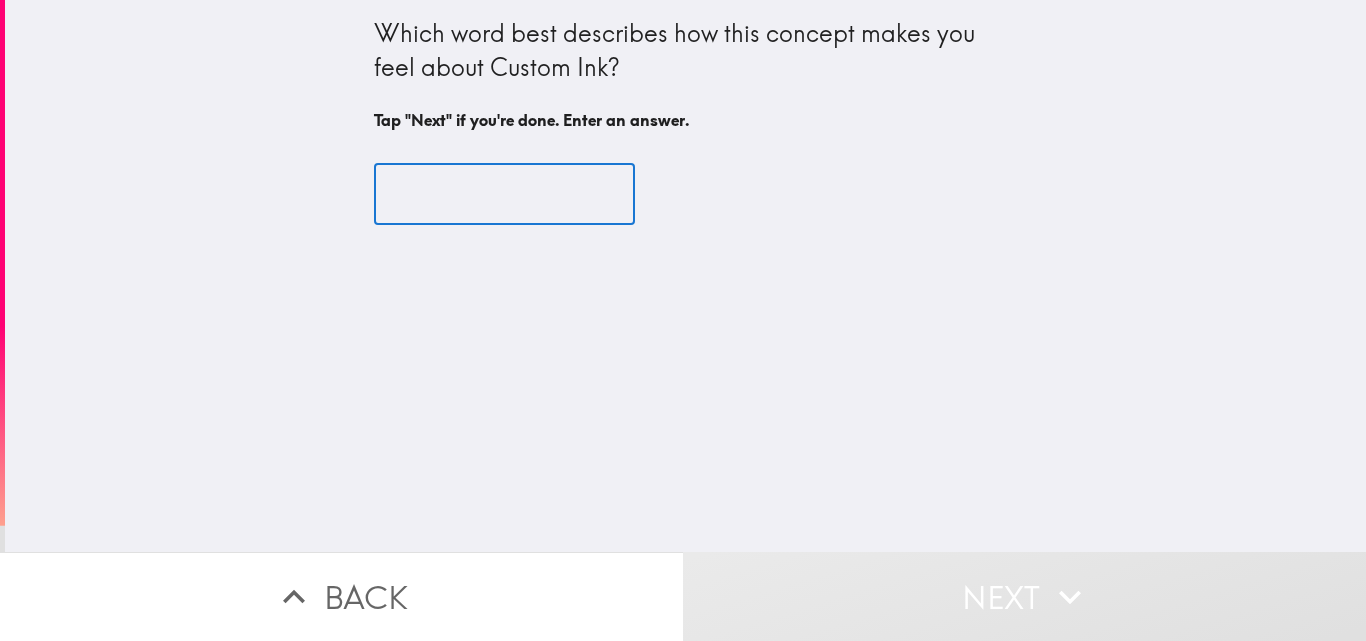 click at bounding box center (504, 195) 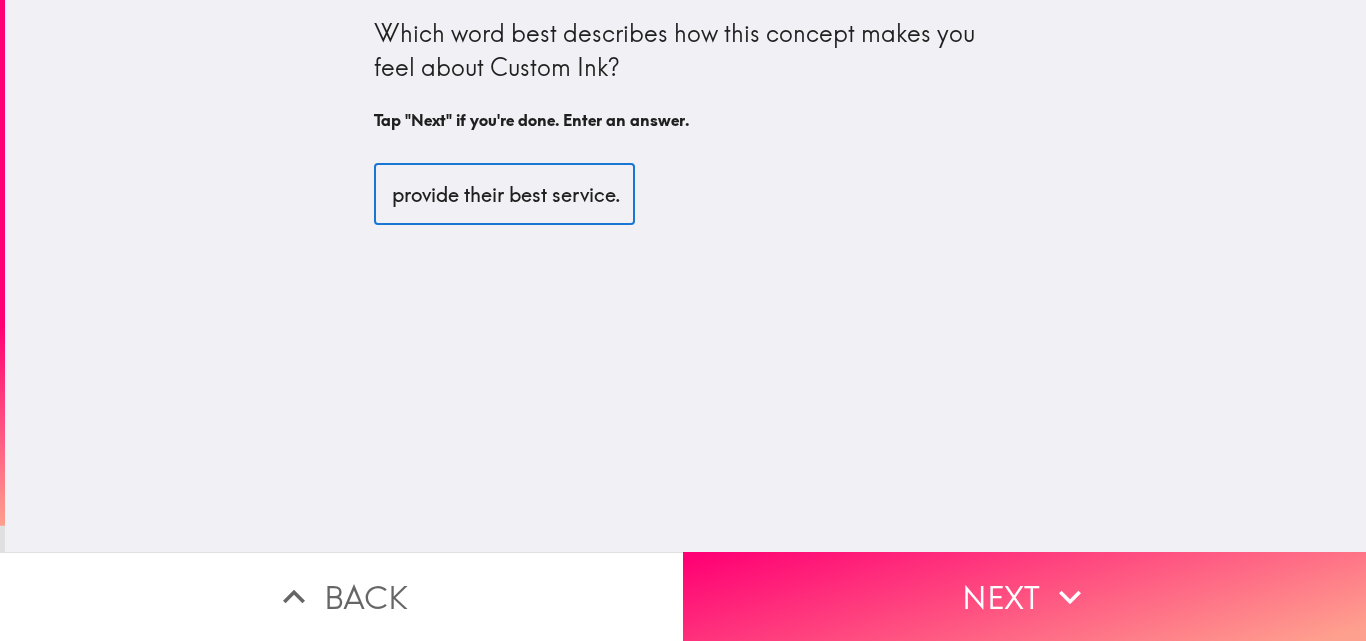 scroll, scrollTop: 0, scrollLeft: 220, axis: horizontal 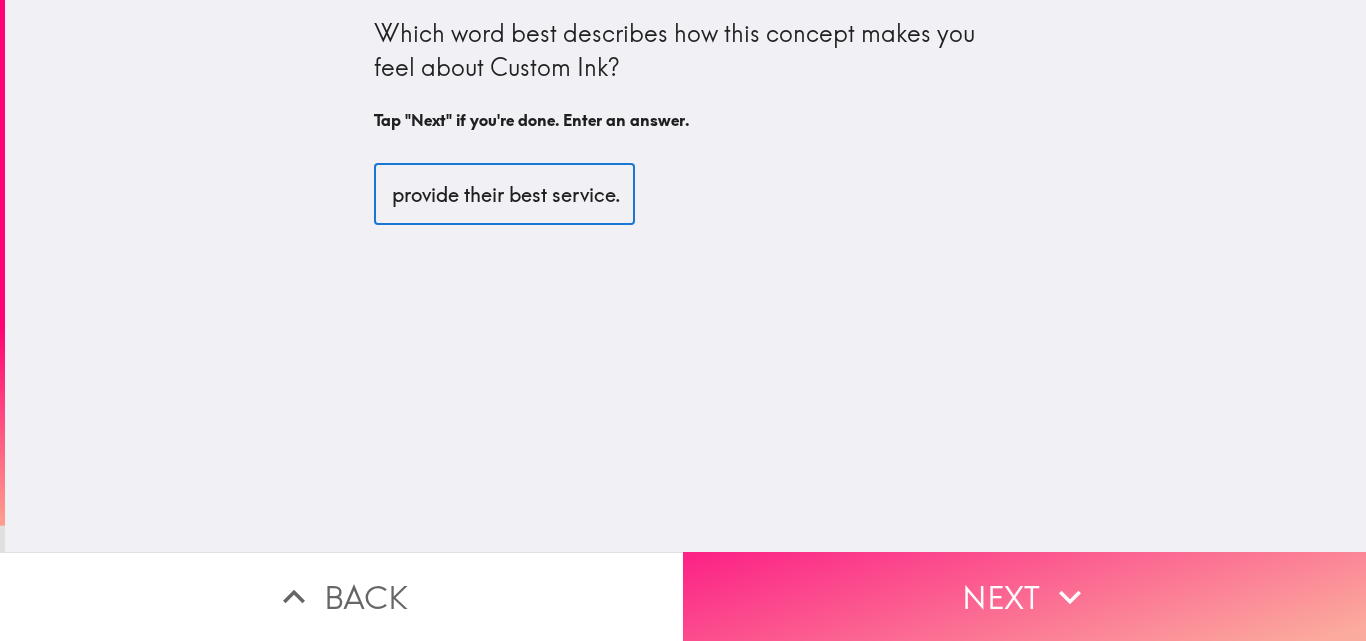 type on "They are commited to provide their best service." 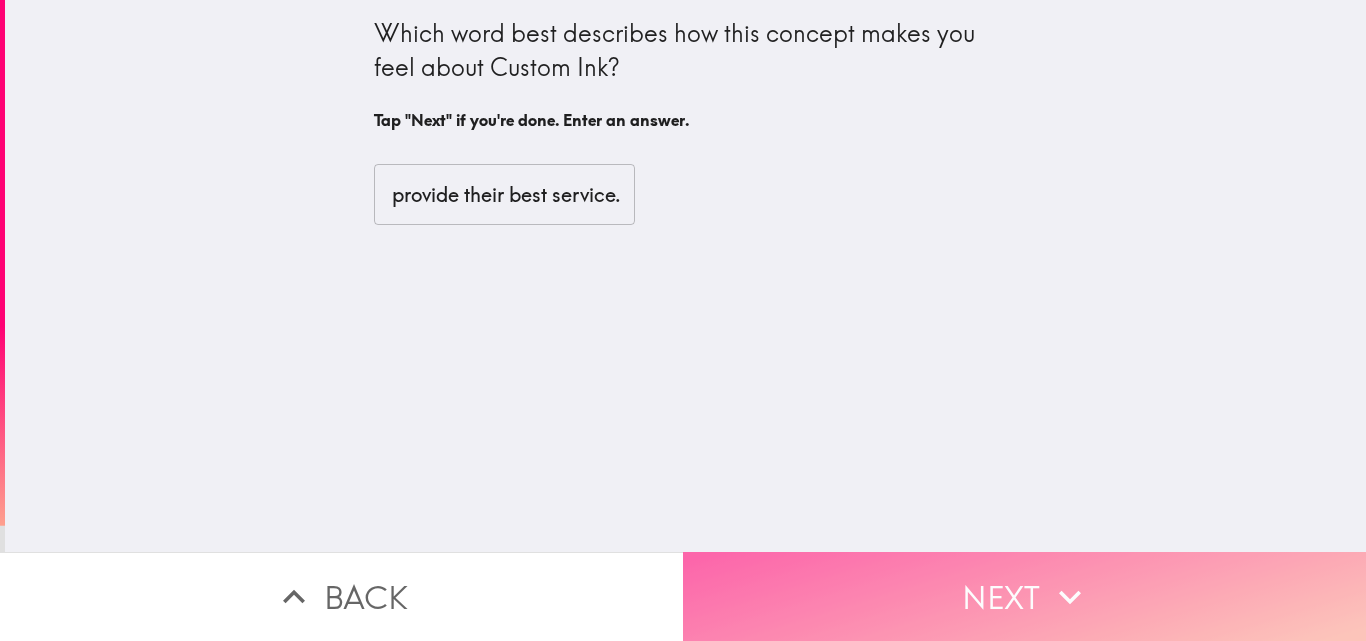 click on "Next" at bounding box center [1024, 596] 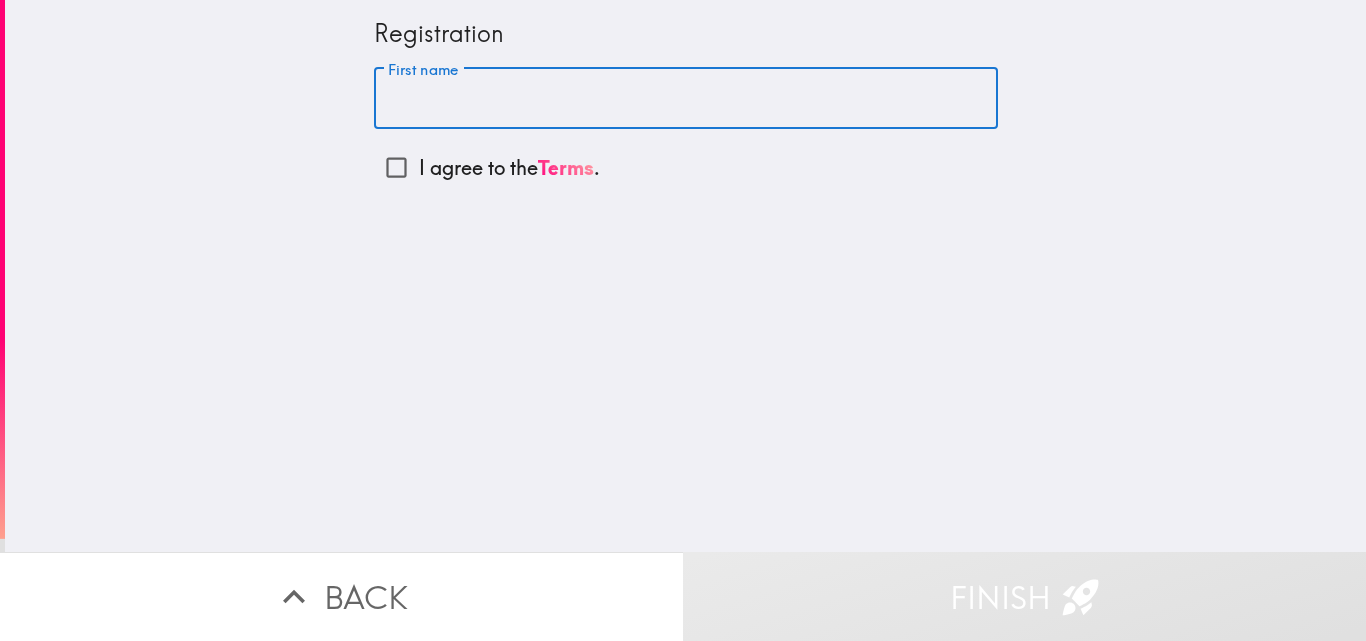 click on "First name" at bounding box center [686, 99] 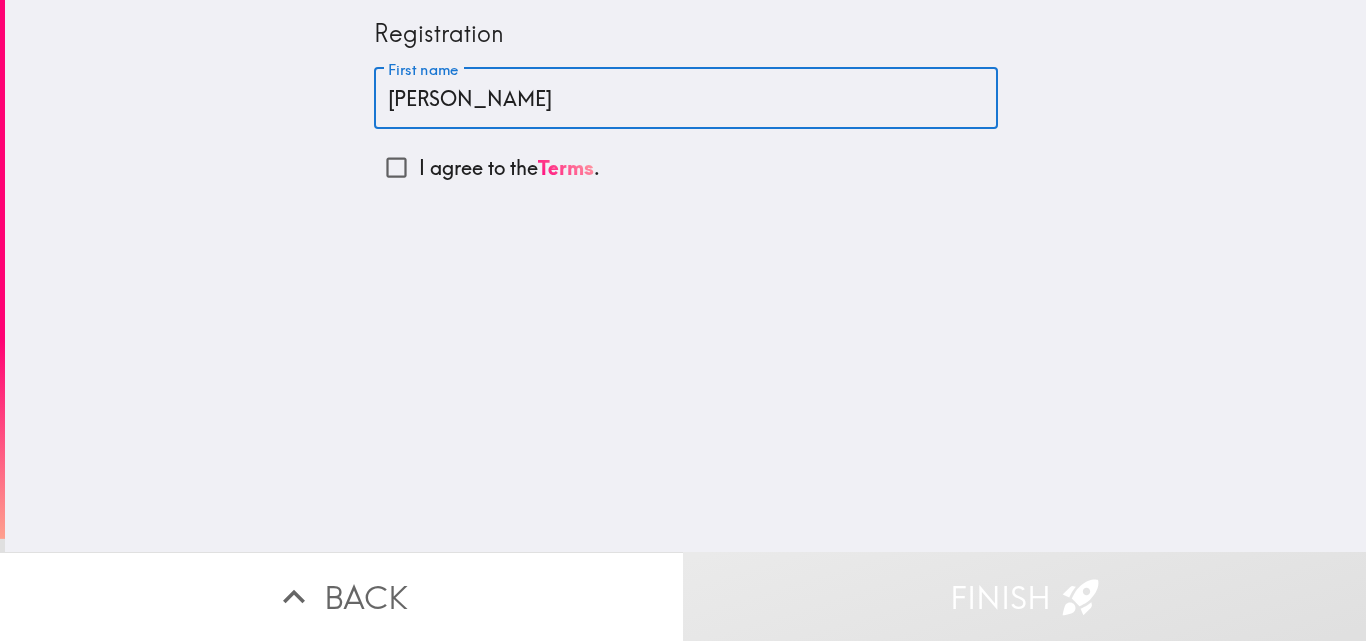 type on "[PERSON_NAME]" 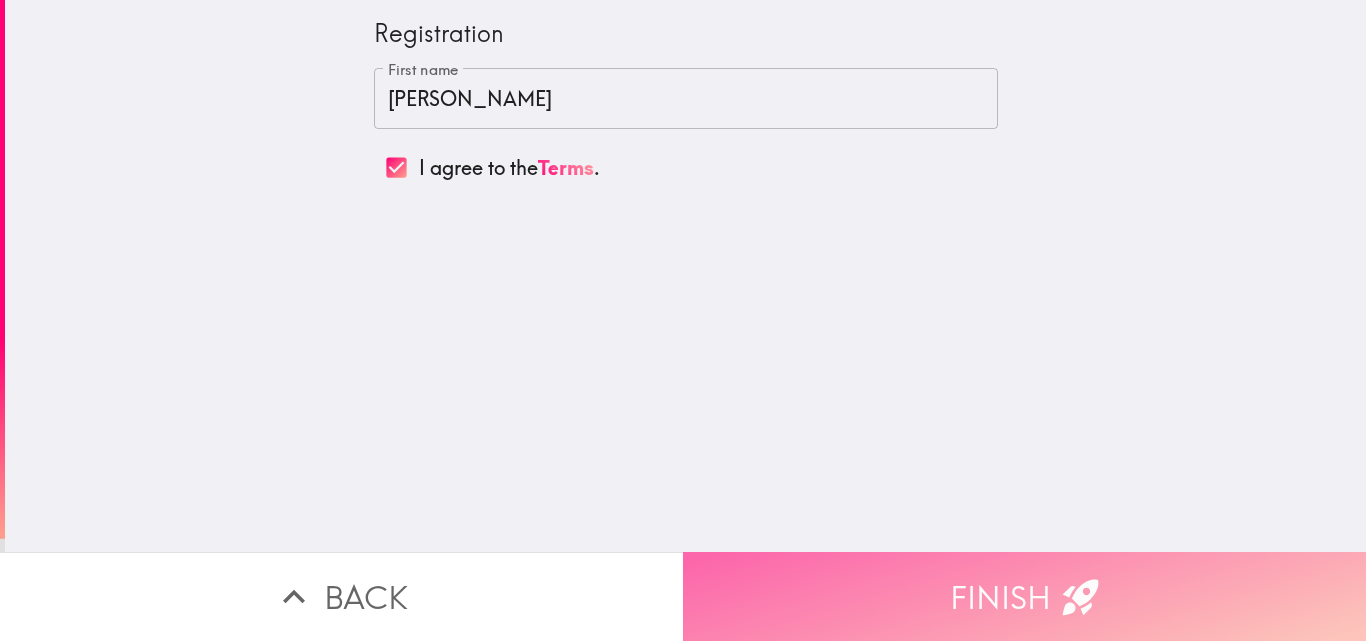 click on "Finish" at bounding box center [1024, 596] 